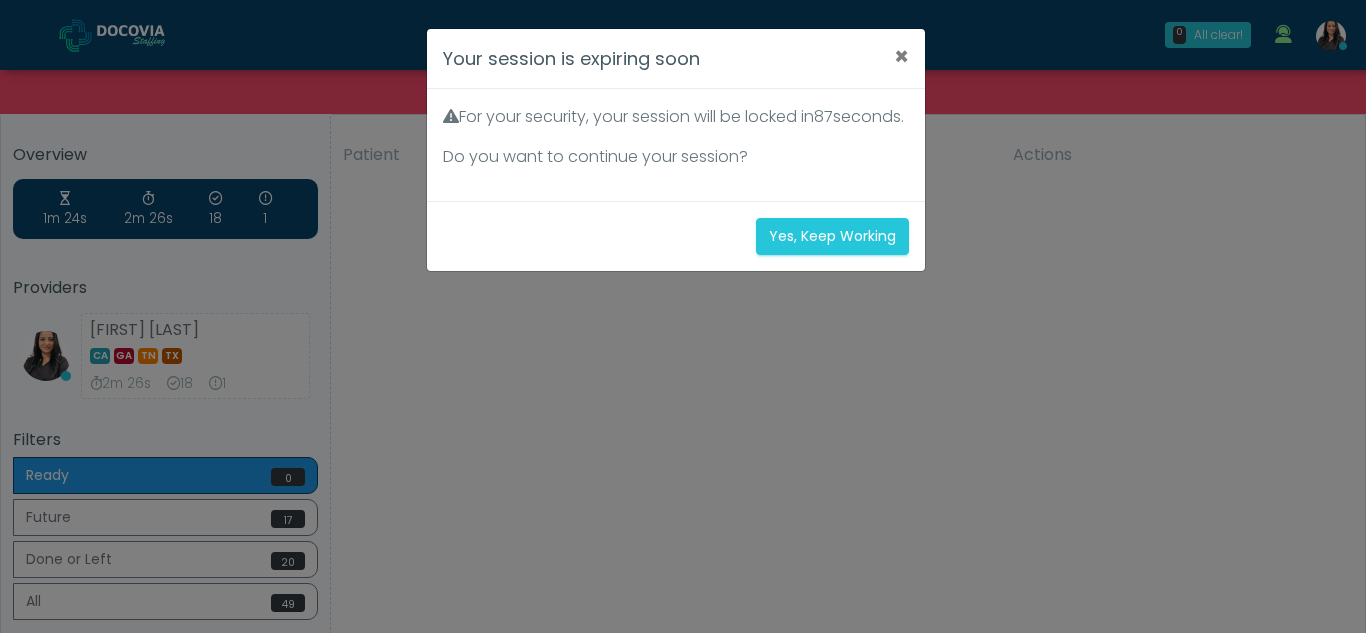 scroll, scrollTop: 0, scrollLeft: 0, axis: both 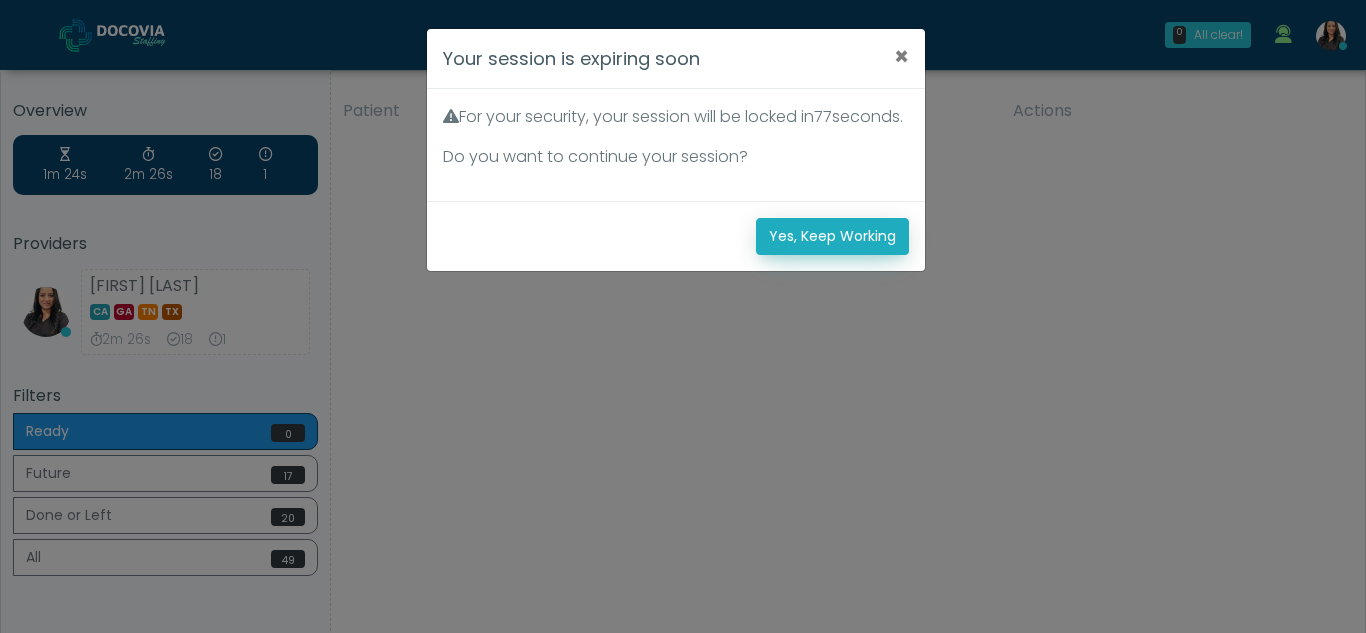 click on "Yes, Keep Working" at bounding box center (832, 236) 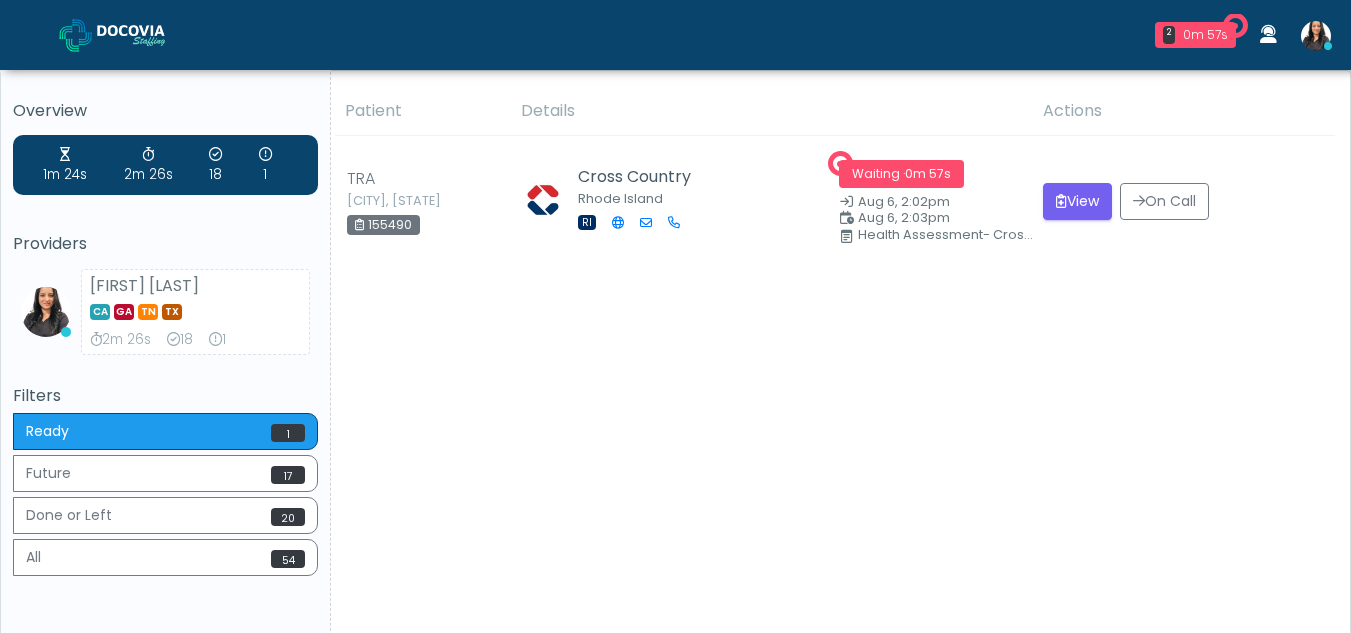 scroll, scrollTop: 0, scrollLeft: 0, axis: both 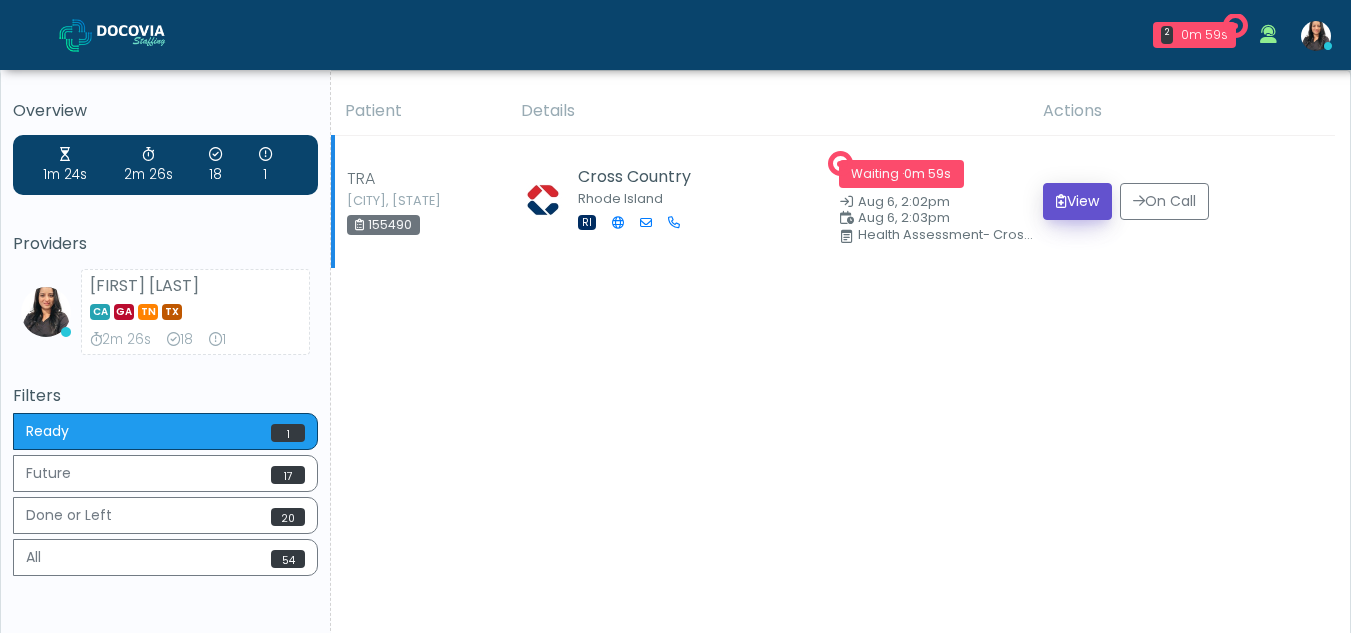 click on "View" at bounding box center (1077, 201) 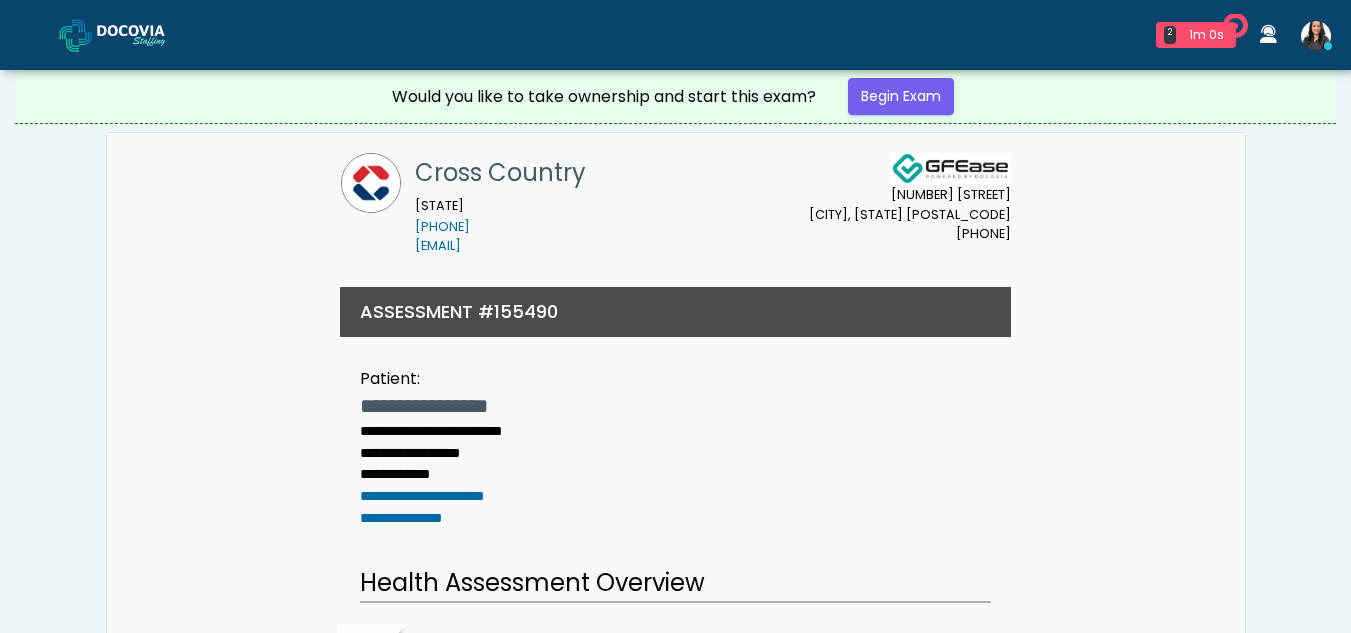 scroll, scrollTop: 0, scrollLeft: 0, axis: both 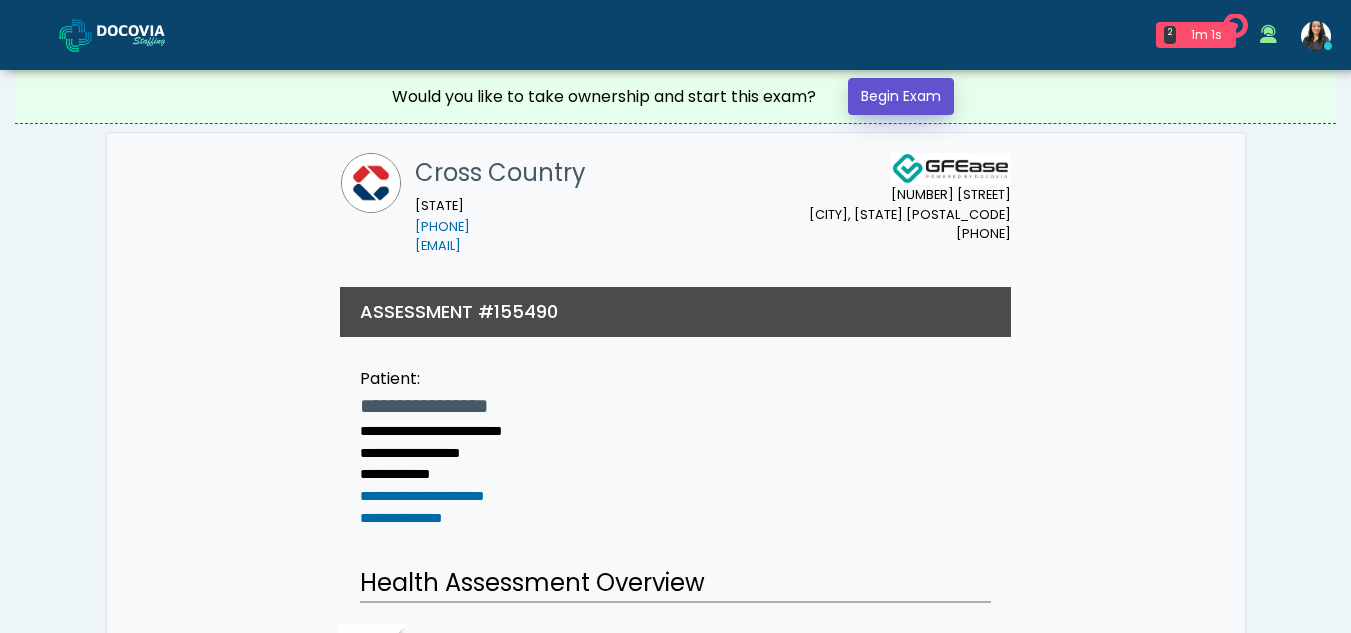 click on "Begin Exam" at bounding box center (901, 96) 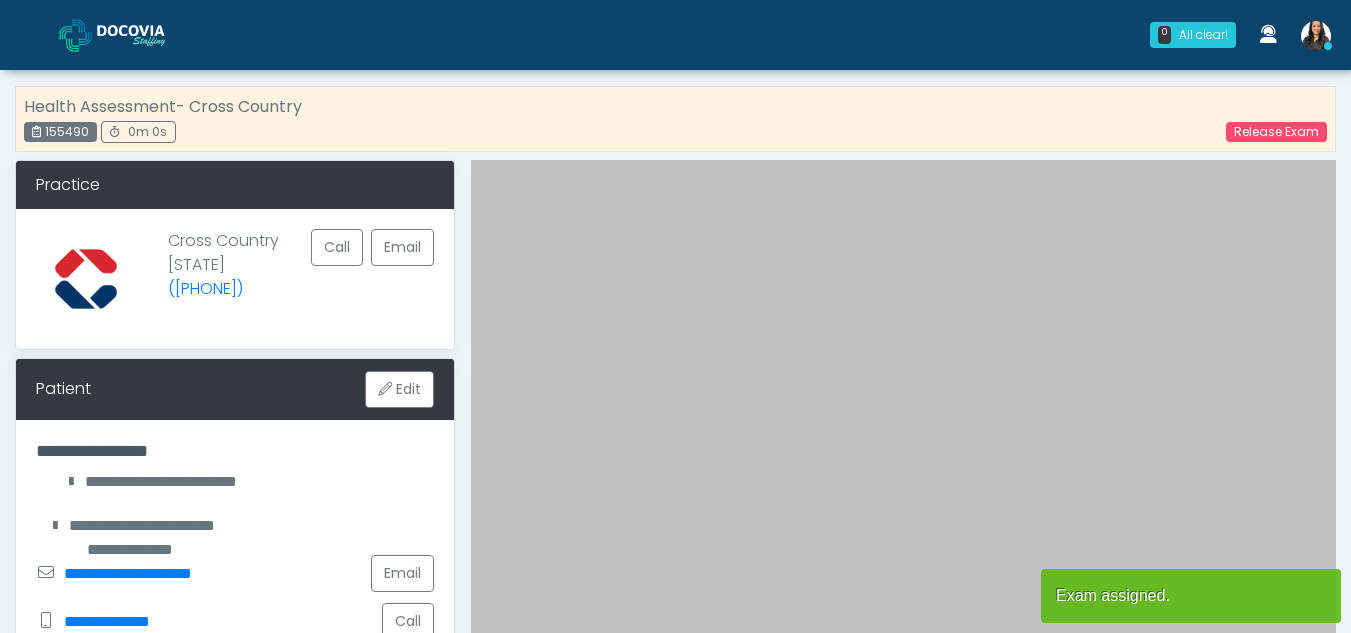 scroll, scrollTop: 0, scrollLeft: 0, axis: both 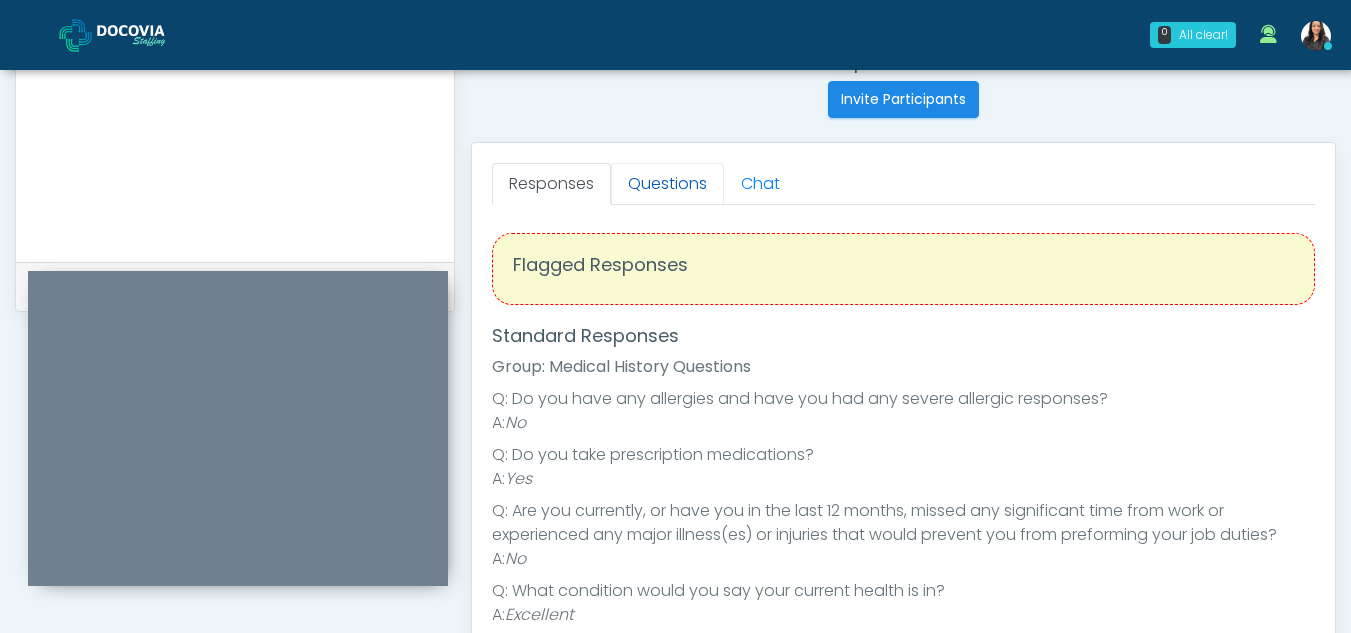 click on "Questions" at bounding box center [667, 184] 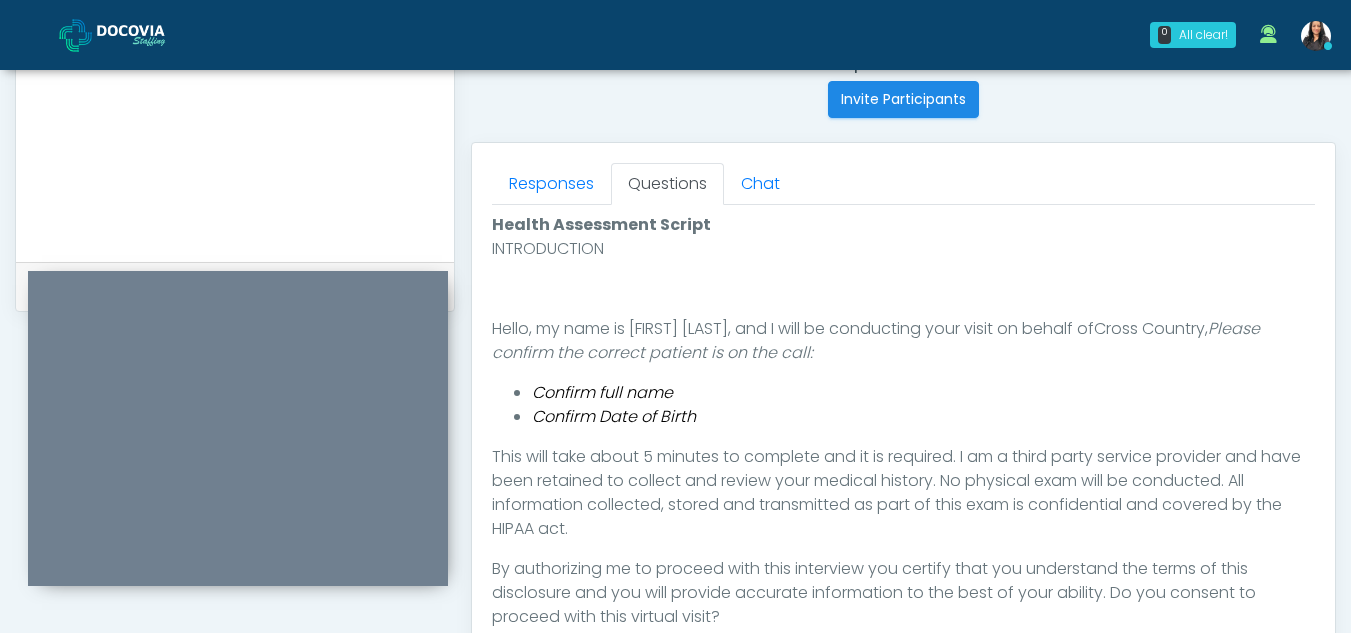 scroll, scrollTop: 1162, scrollLeft: 0, axis: vertical 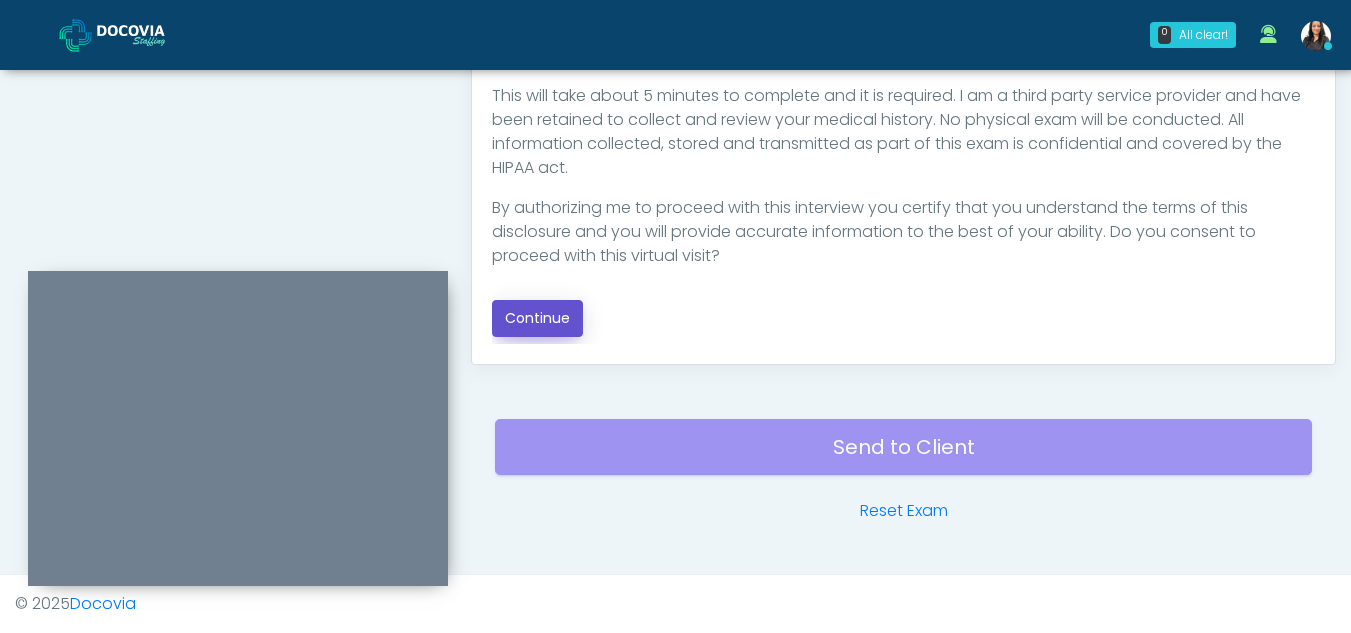 click on "Continue" at bounding box center [537, 318] 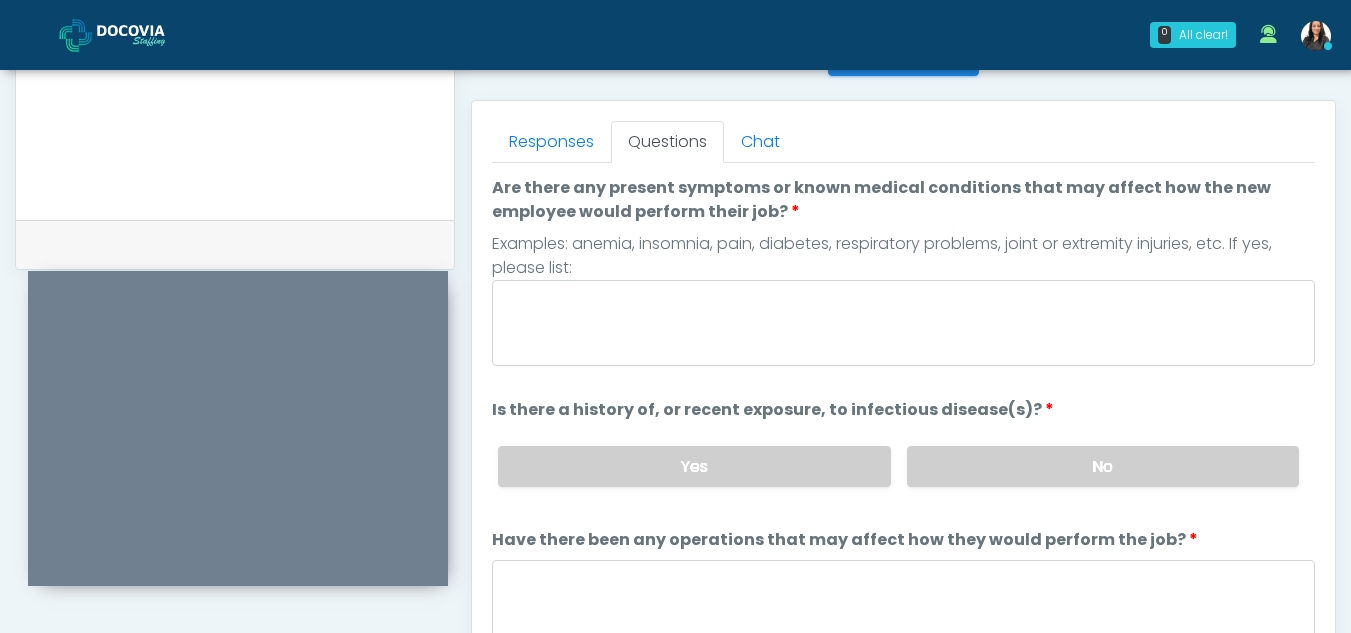 scroll, scrollTop: 768, scrollLeft: 0, axis: vertical 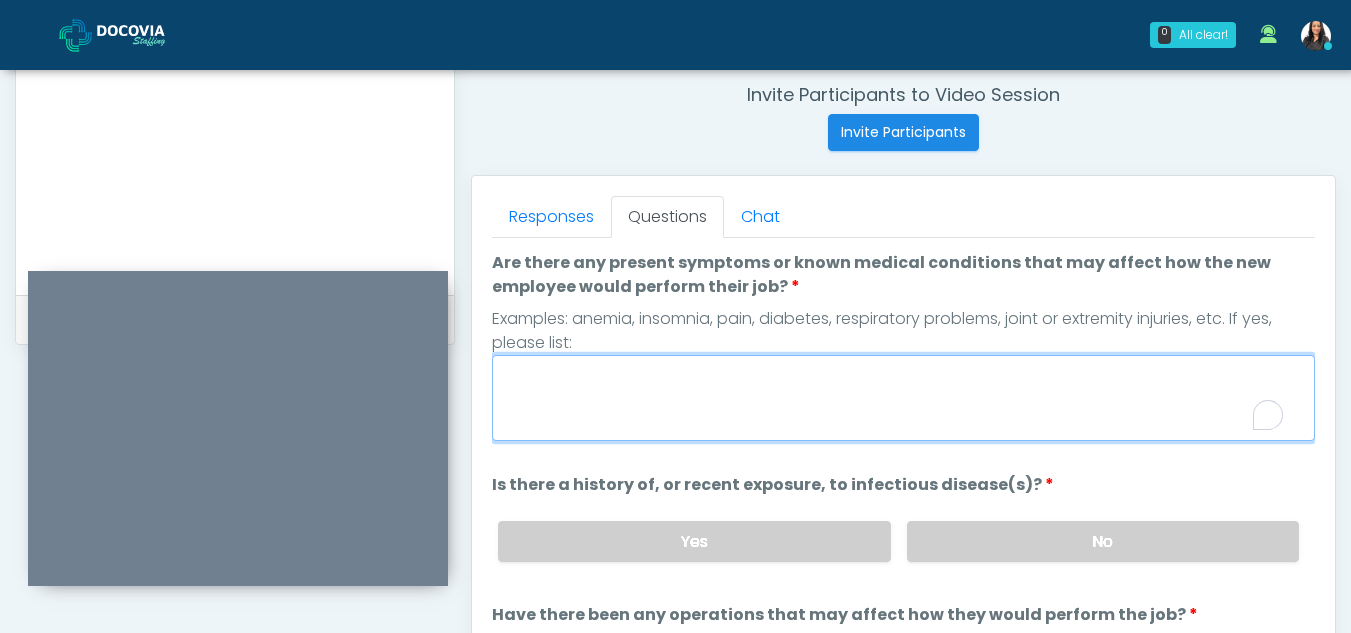 click on "Are there any present symptoms or known medical conditions that may affect how the new employee would perform their job?" at bounding box center [903, 398] 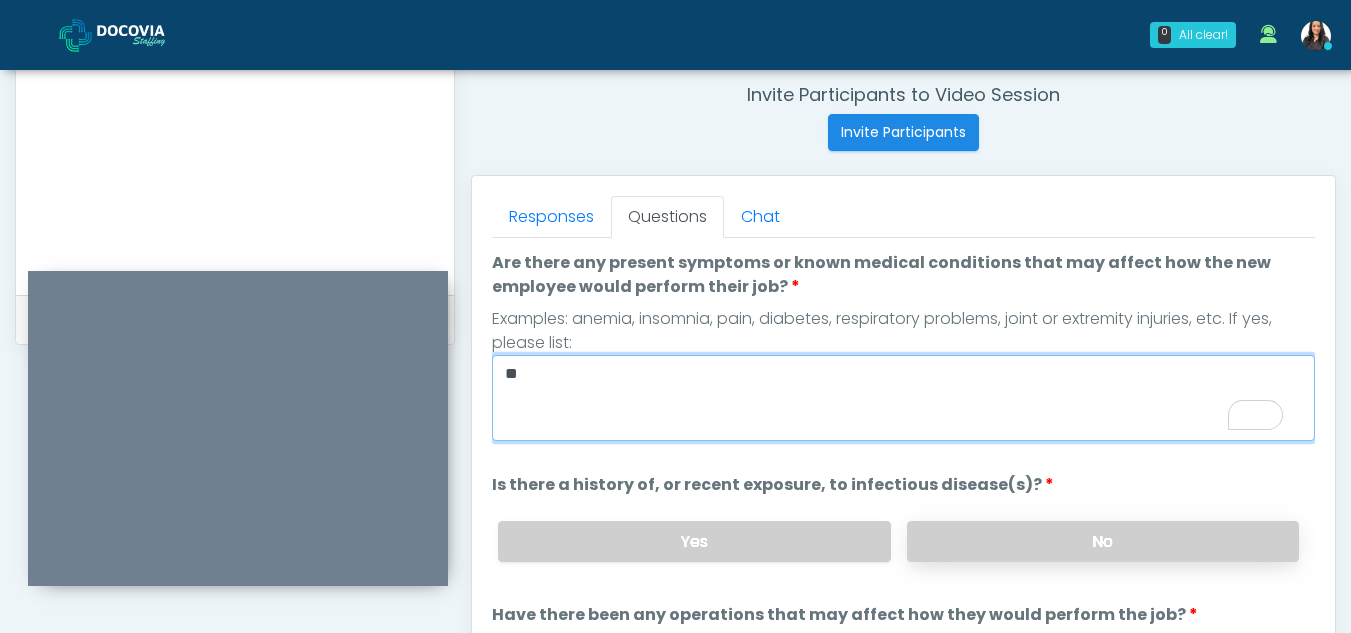 type on "**" 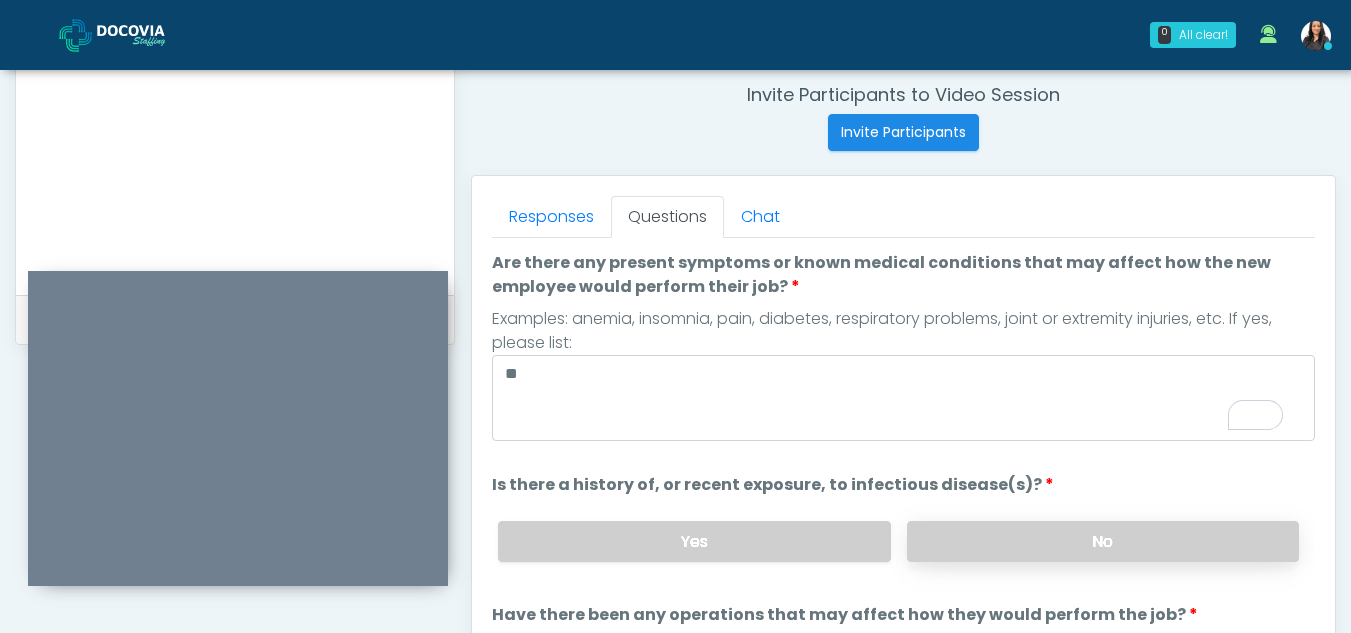 click on "No" at bounding box center (1103, 541) 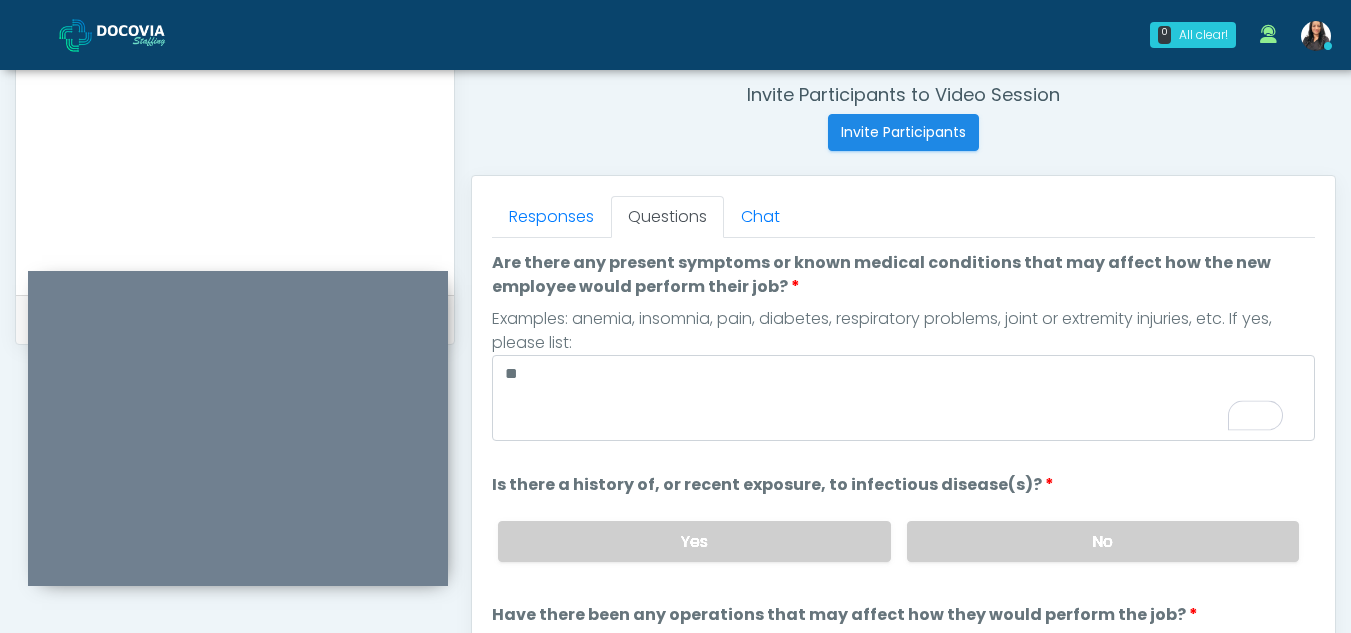 scroll, scrollTop: 70, scrollLeft: 0, axis: vertical 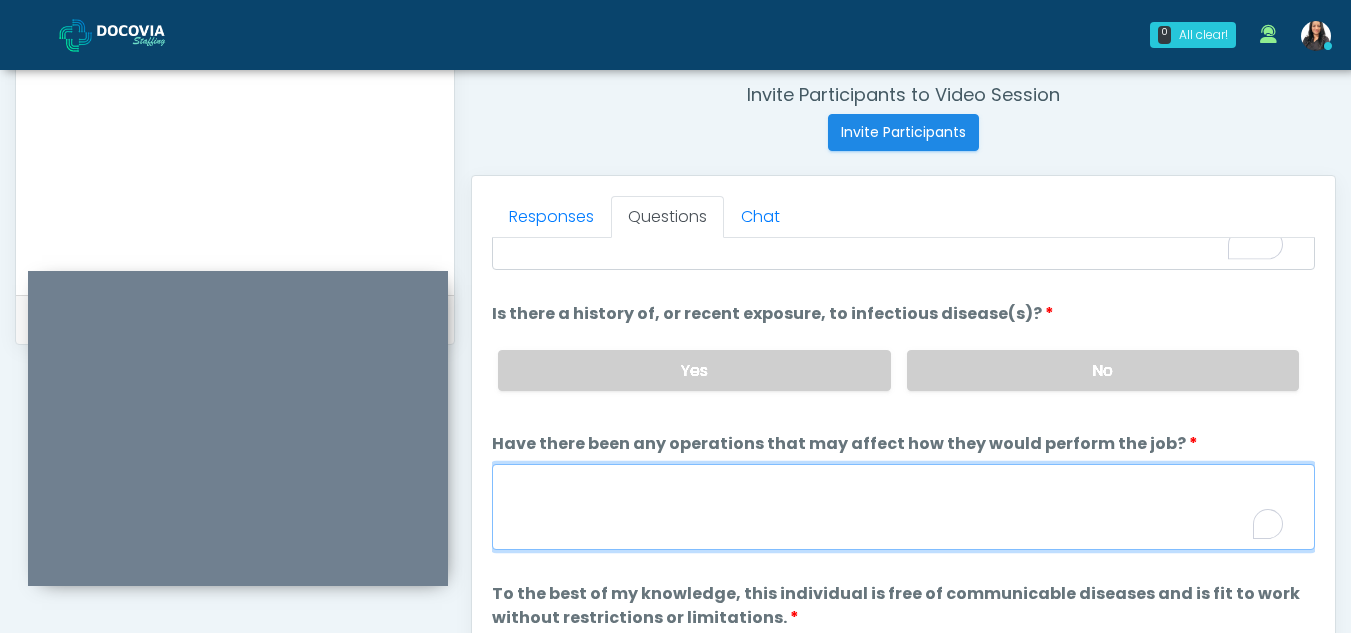 click on "Have there been any operations that may affect how they would perform the job?" at bounding box center [903, 507] 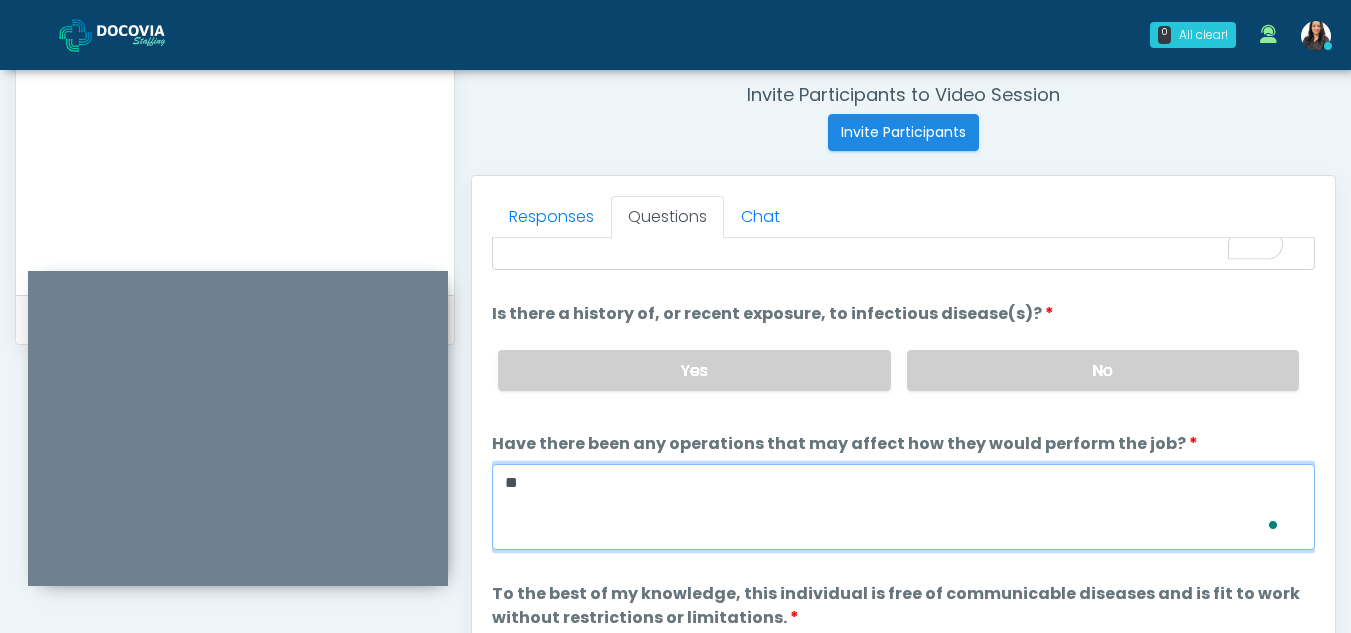 scroll, scrollTop: 171, scrollLeft: 0, axis: vertical 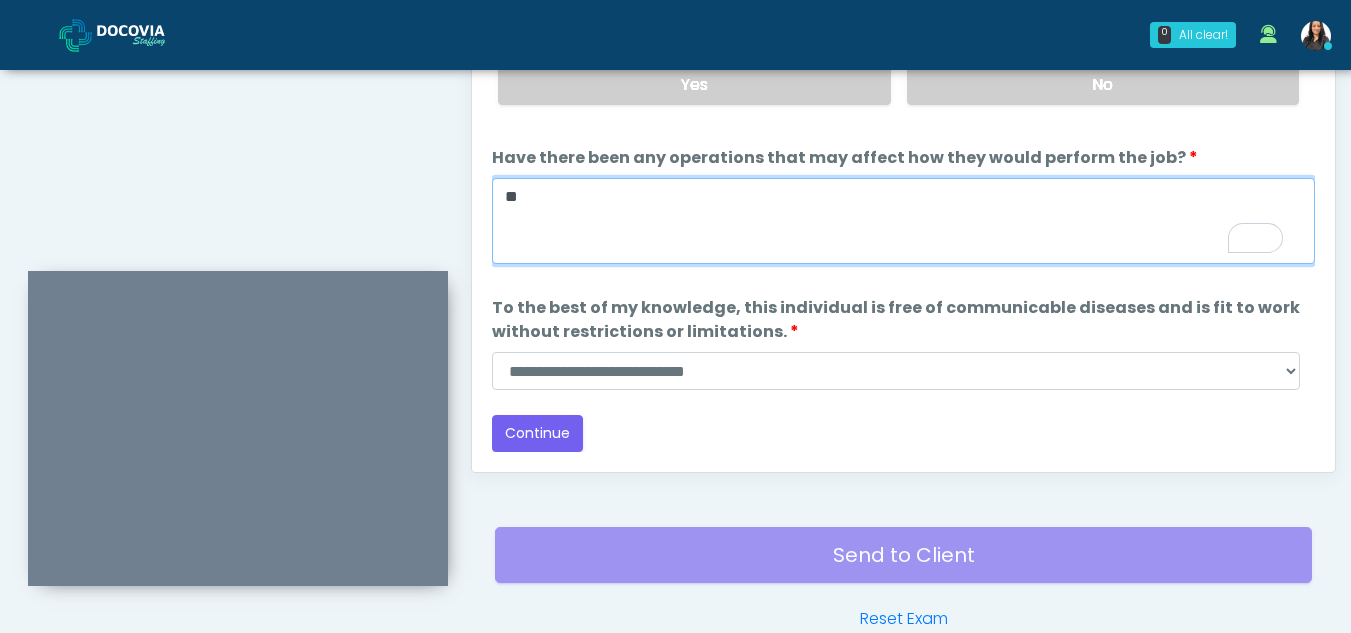 type on "**" 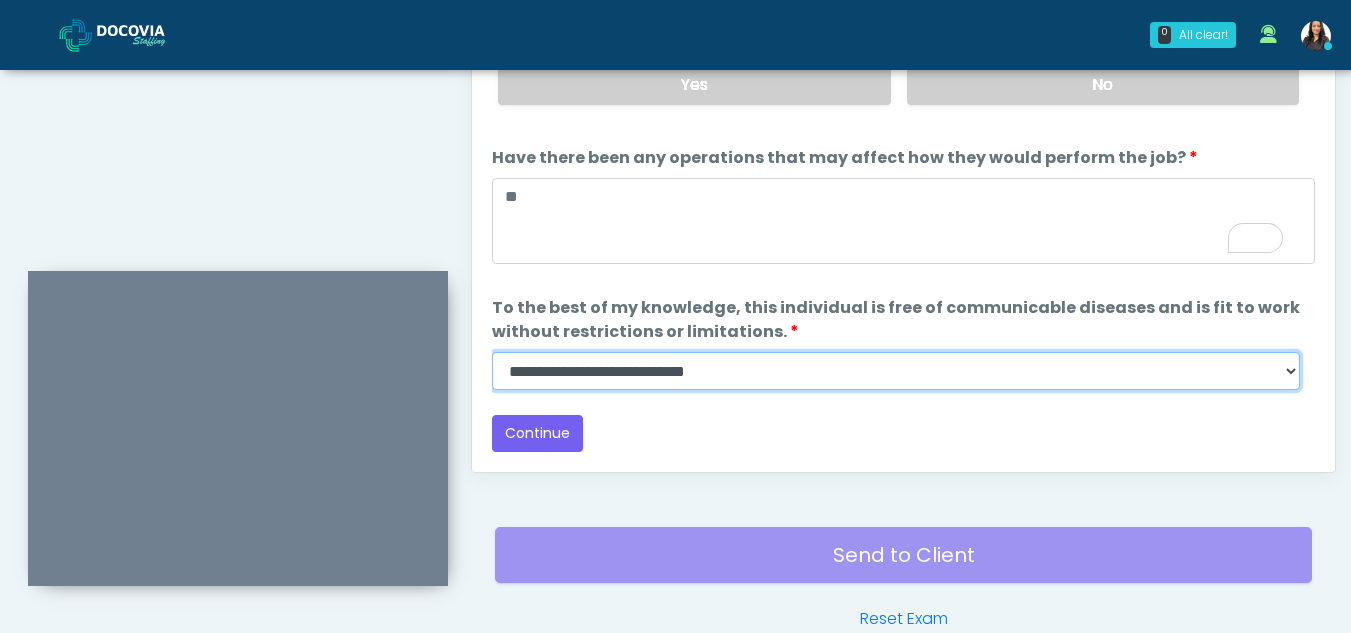 click on "**********" at bounding box center (896, 371) 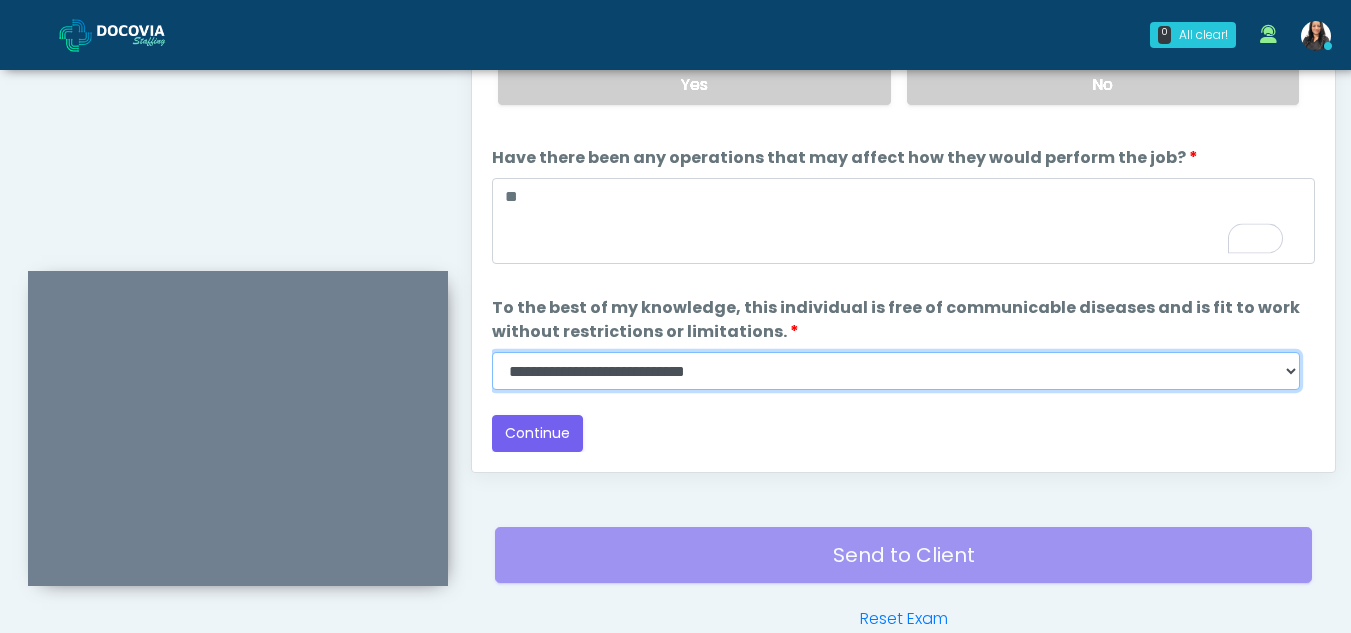 select on "******" 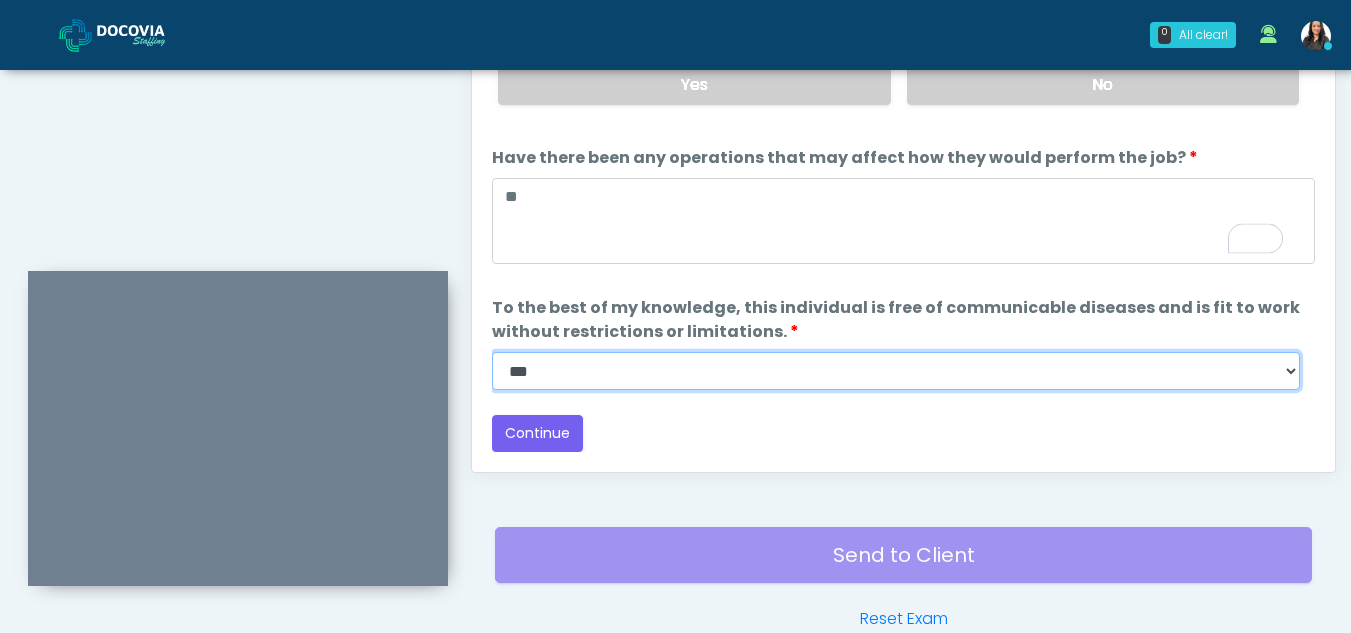 click on "**********" at bounding box center (896, 371) 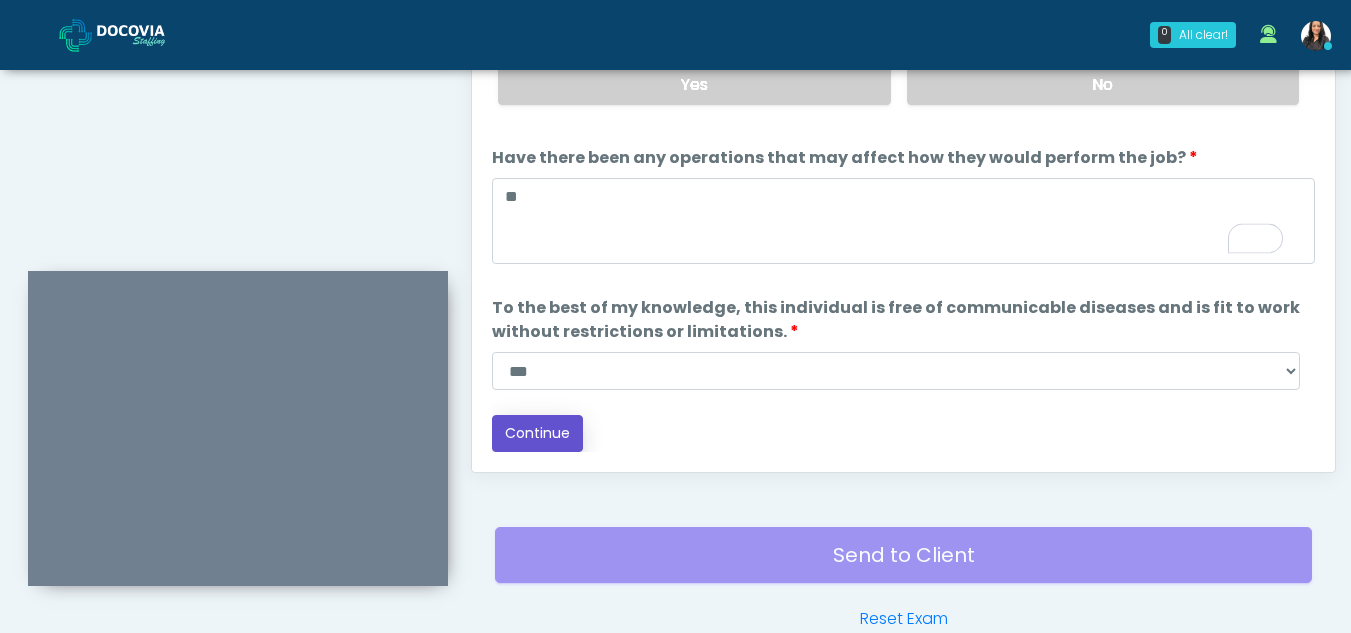 click on "Continue" at bounding box center [537, 433] 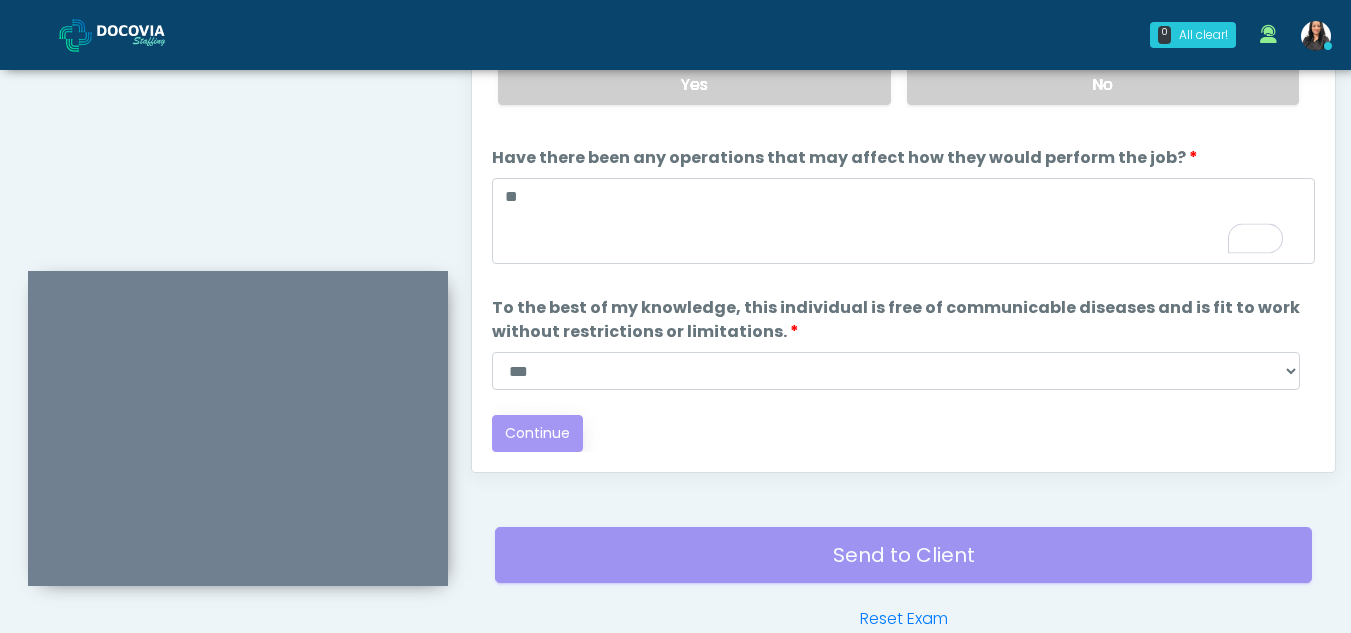 scroll, scrollTop: 1162, scrollLeft: 0, axis: vertical 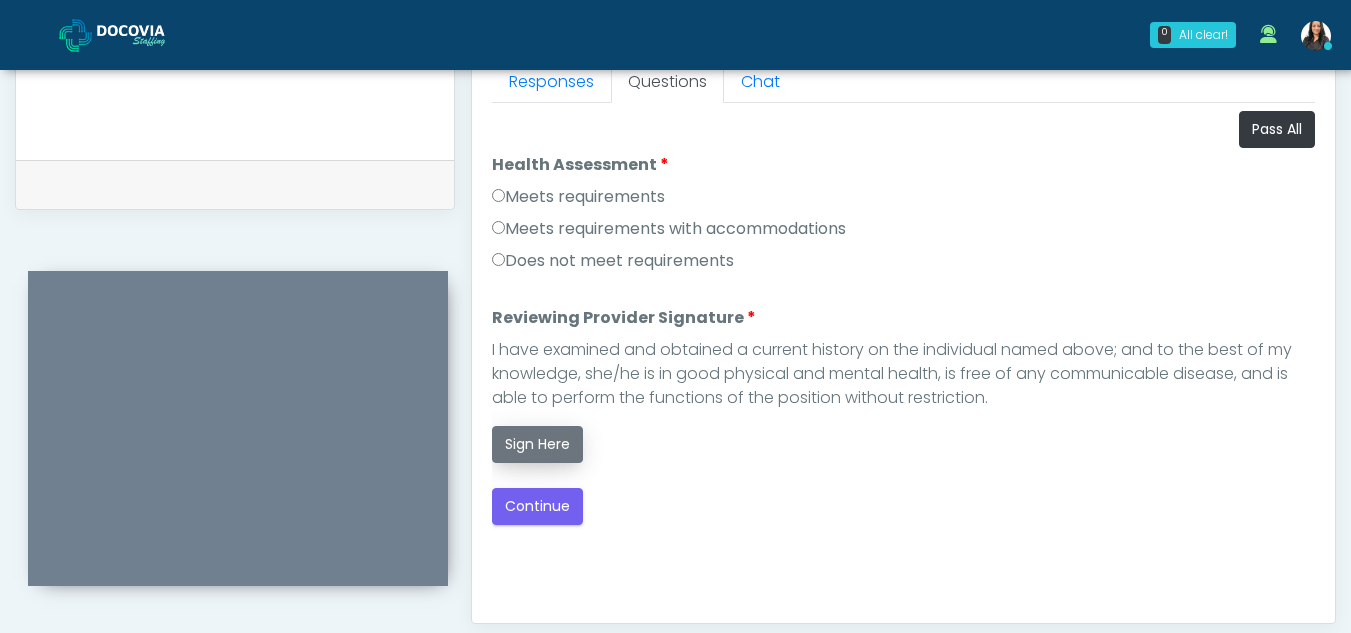 click on "Sign Here" at bounding box center [537, 444] 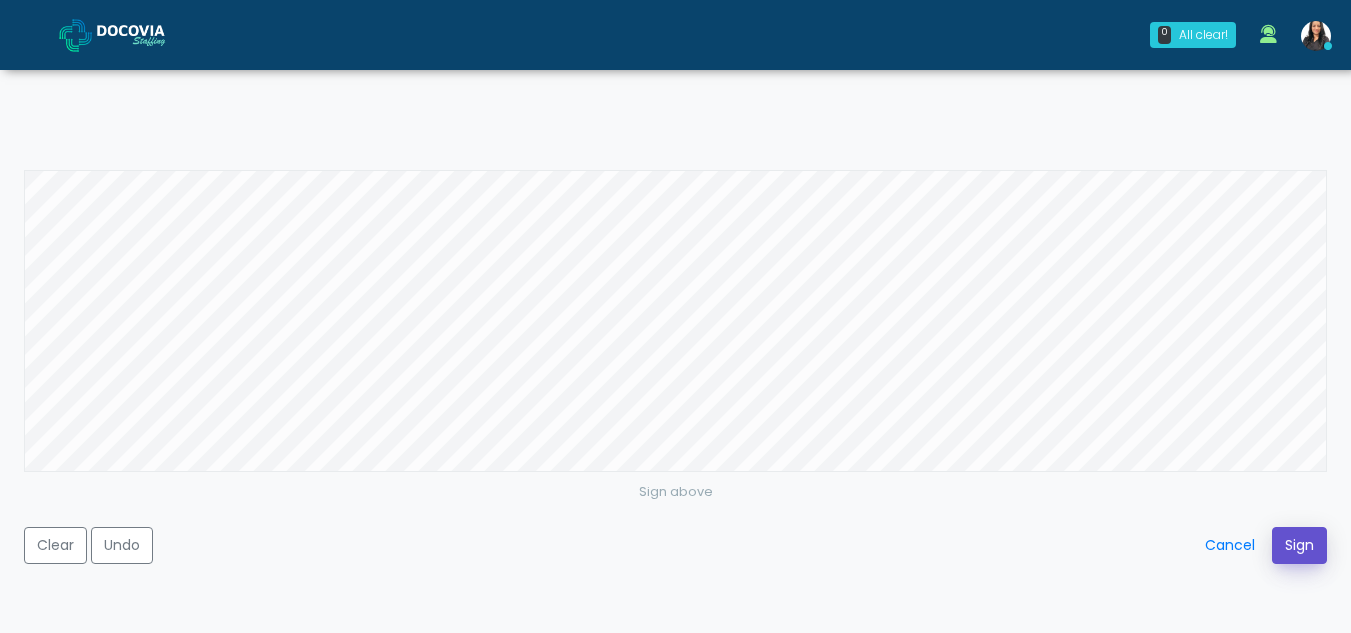 click on "Sign" at bounding box center [1299, 545] 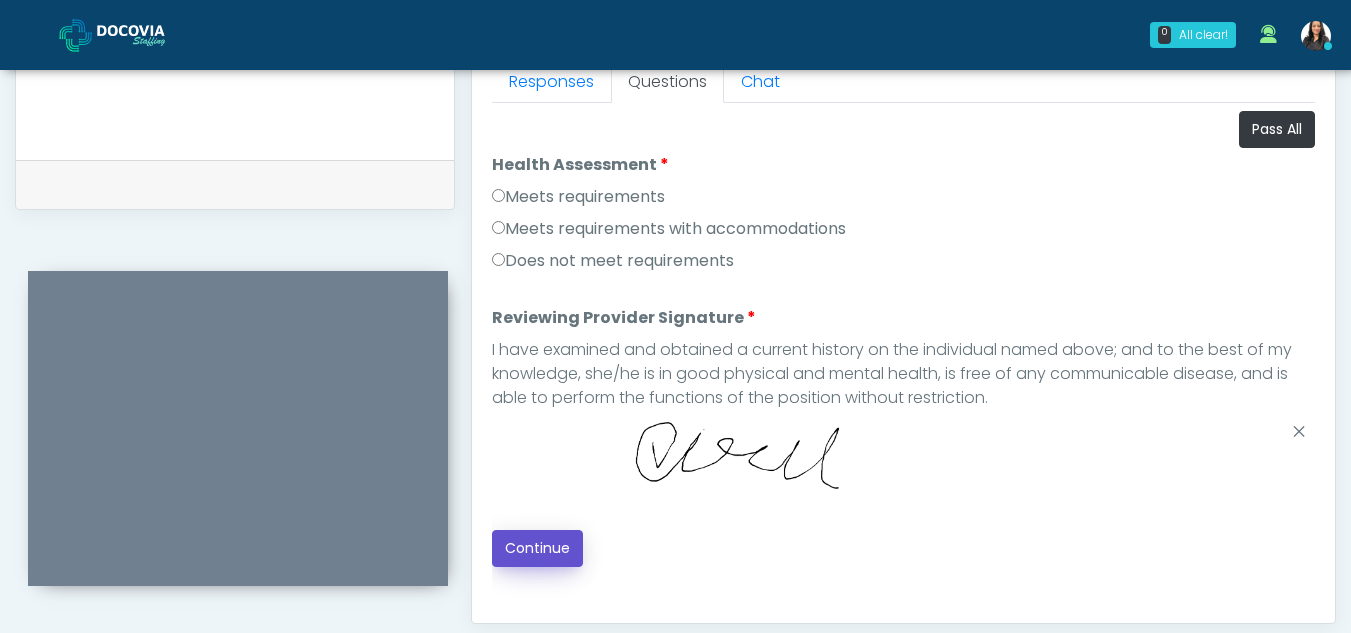 click on "Continue" at bounding box center [537, 548] 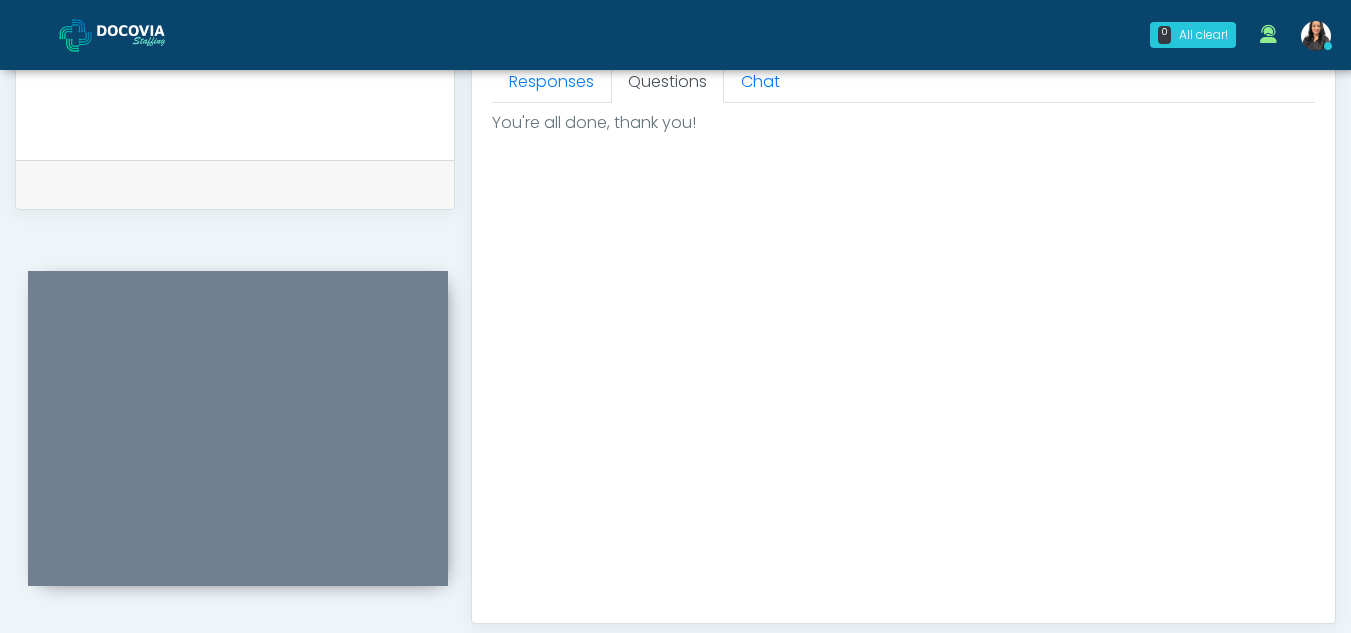 scroll, scrollTop: 1199, scrollLeft: 0, axis: vertical 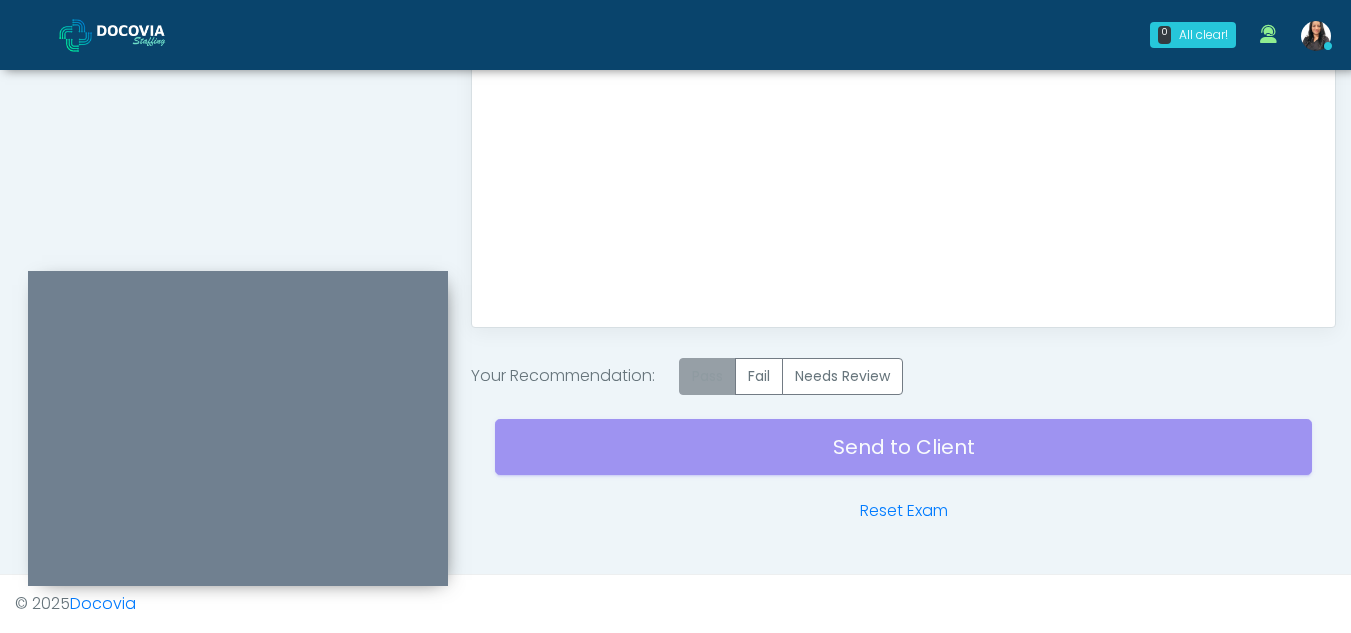 click on "Pass" at bounding box center [707, 376] 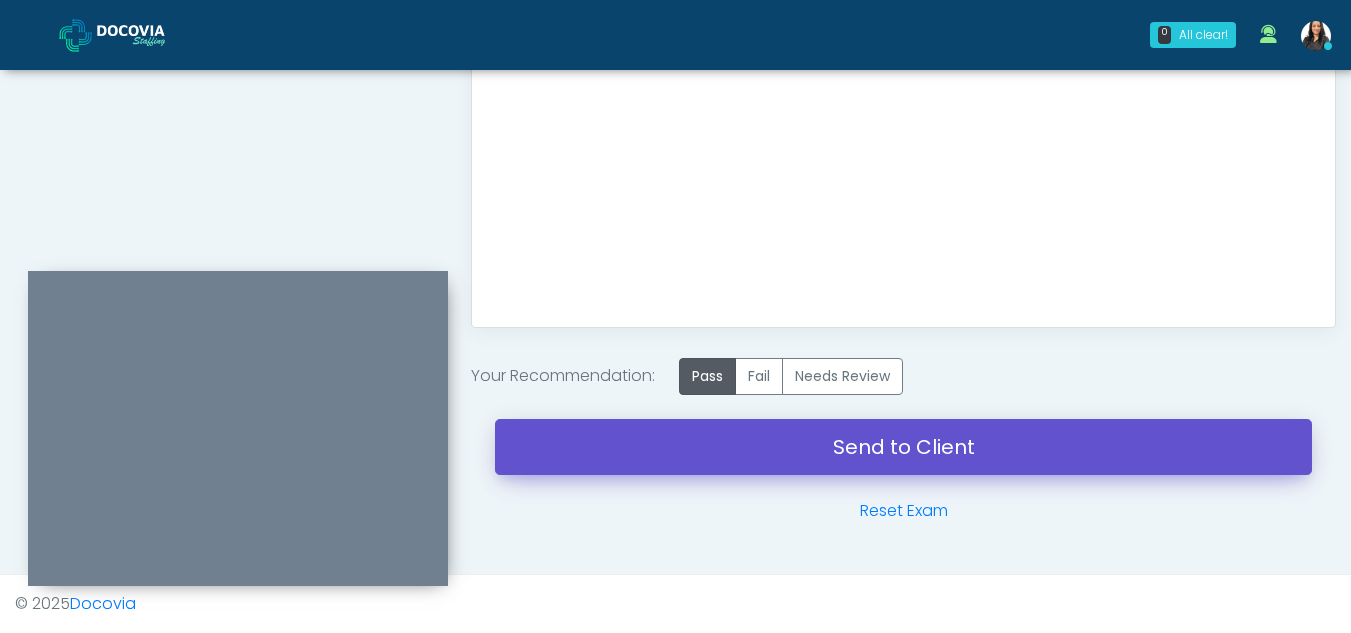click on "Send to Client" at bounding box center [903, 447] 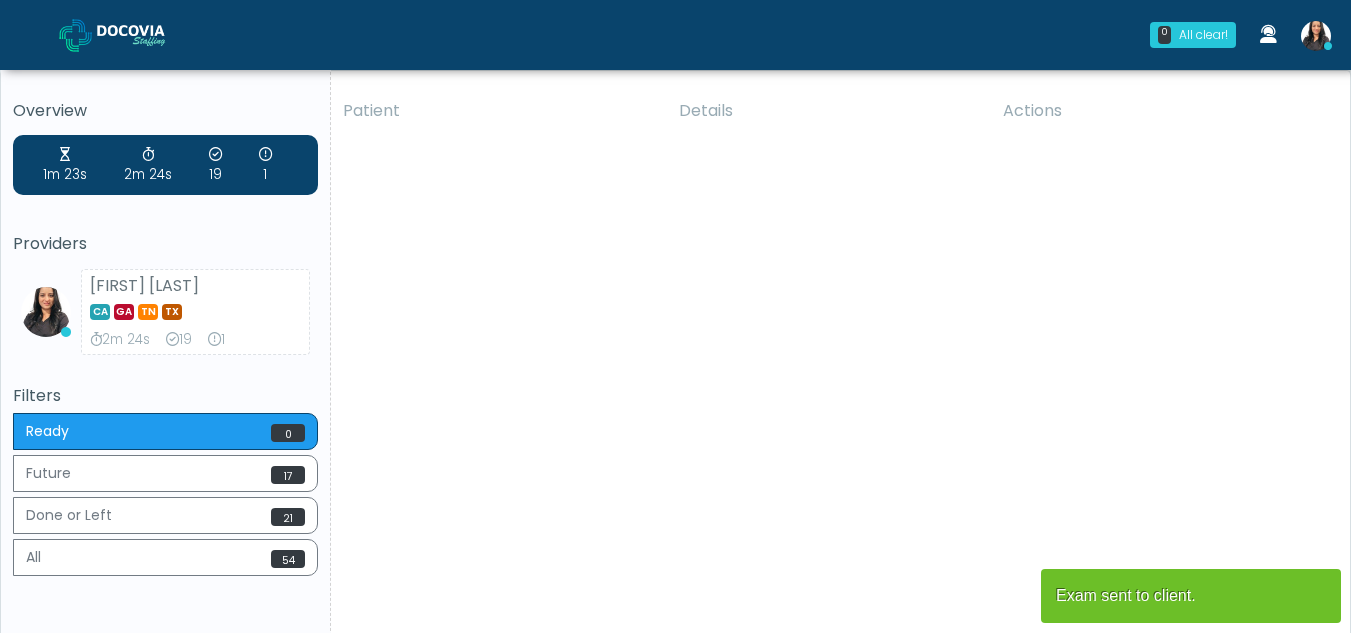 scroll, scrollTop: 0, scrollLeft: 0, axis: both 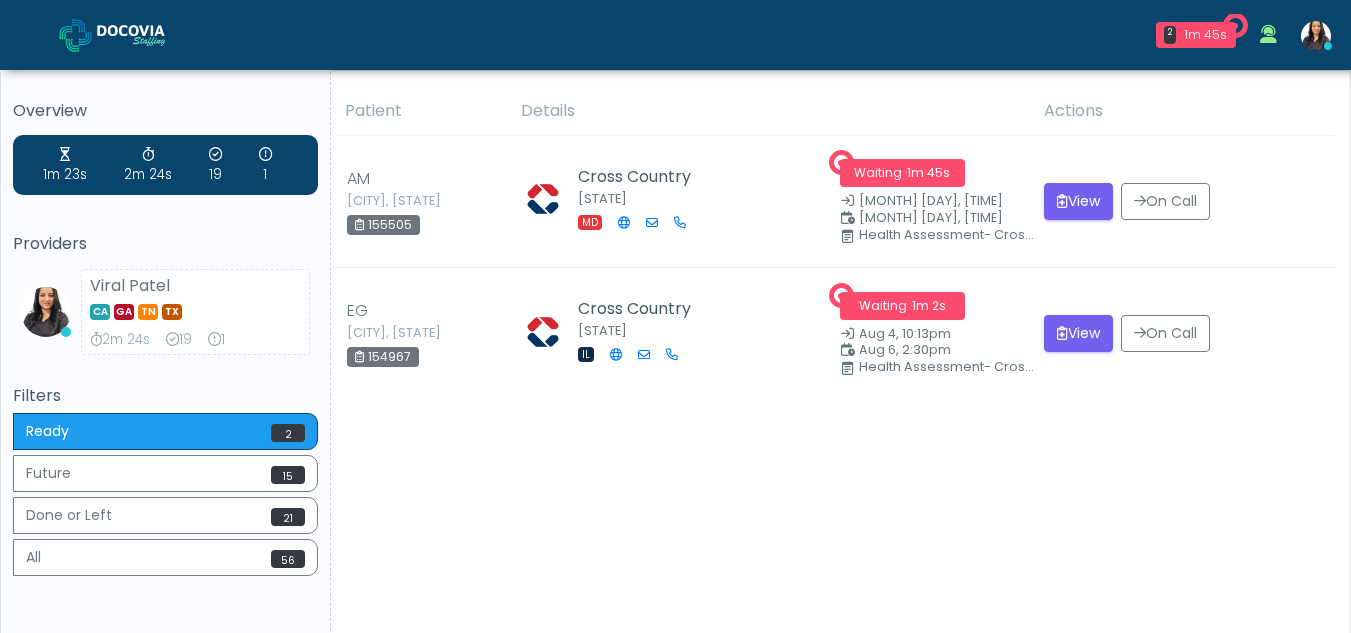 click on "Health Assessment- Cross Country" at bounding box center [949, 367] 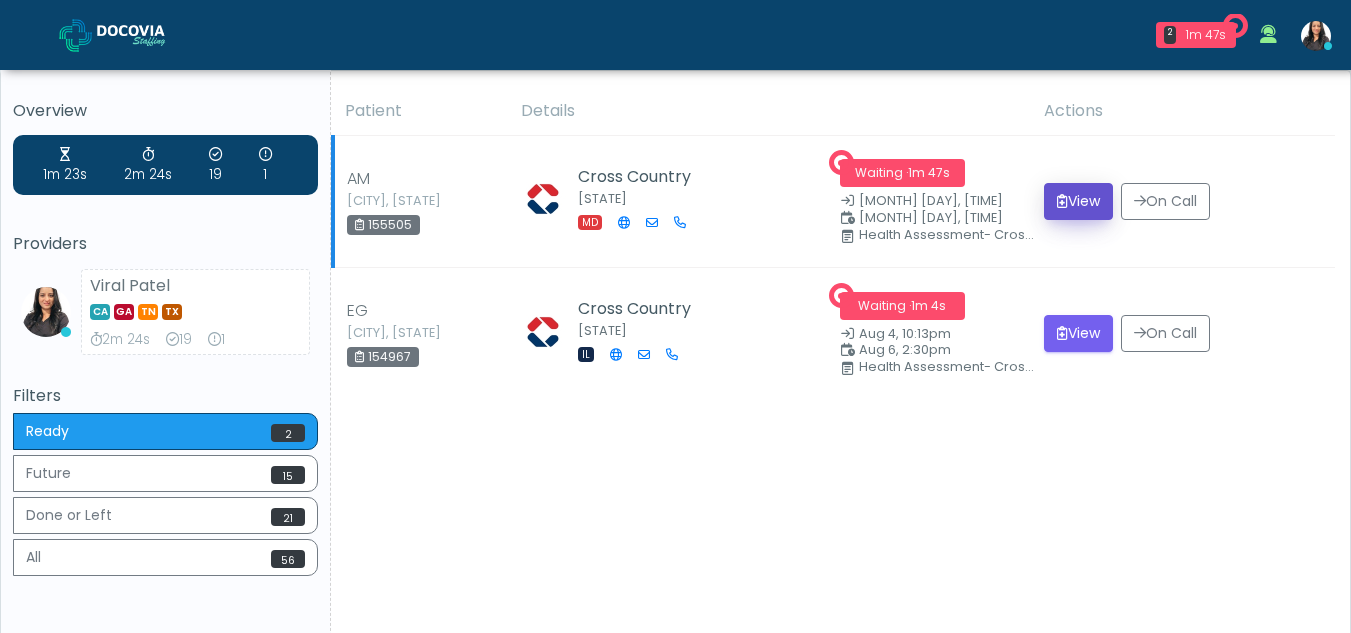 click on "View" at bounding box center [1078, 201] 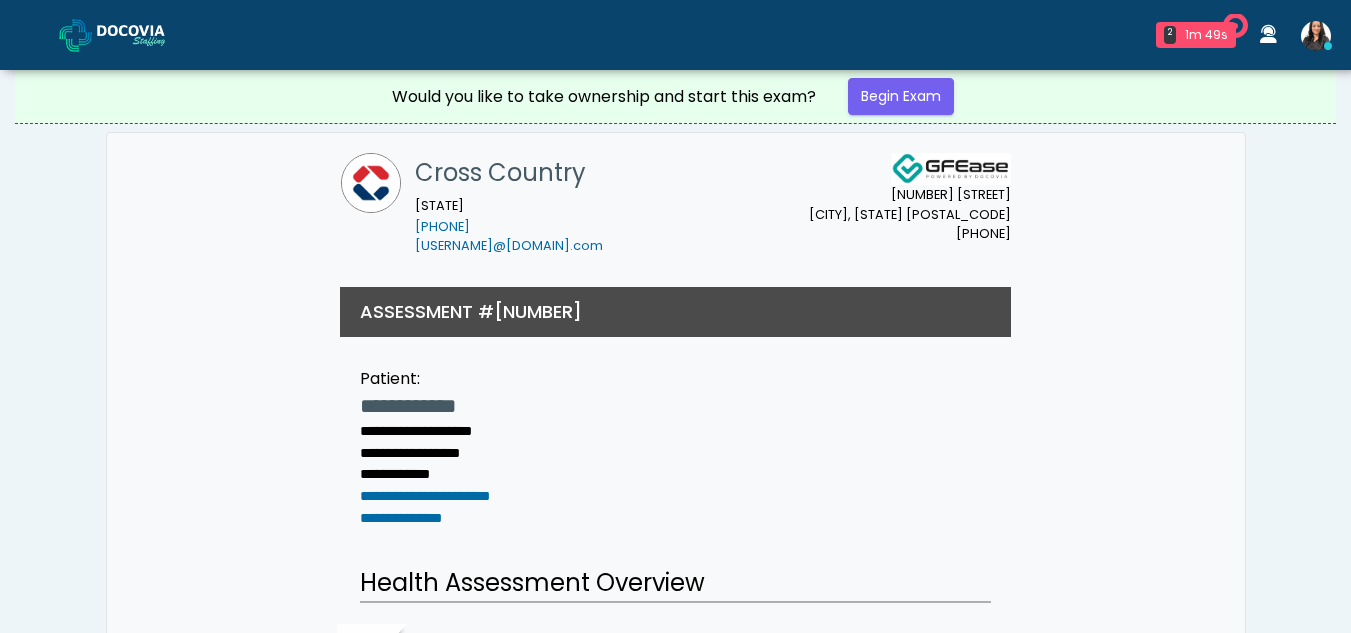 scroll, scrollTop: 0, scrollLeft: 0, axis: both 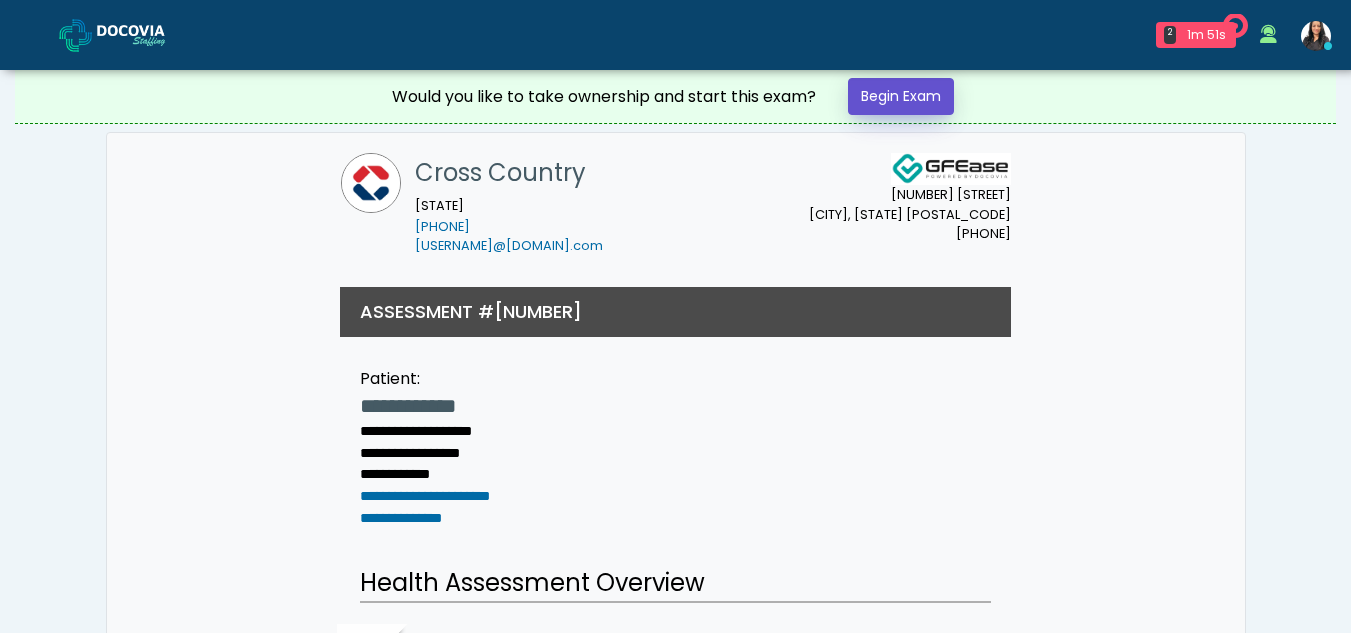 click on "Begin Exam" at bounding box center [901, 96] 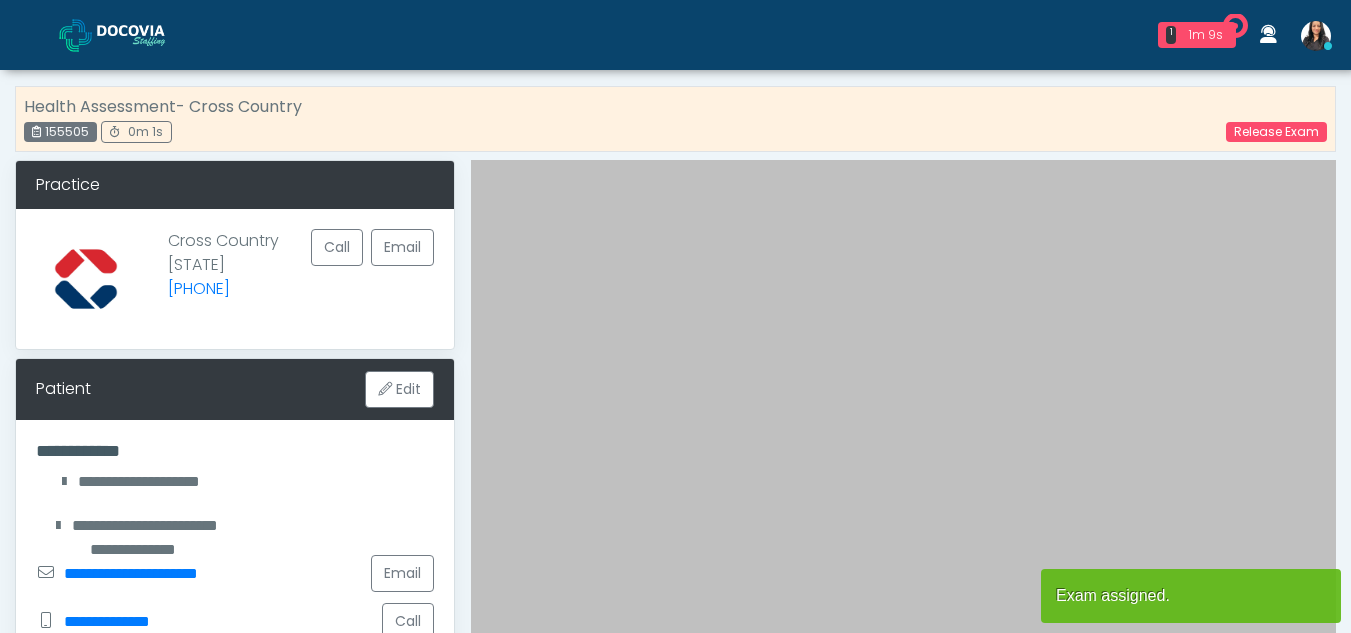 scroll, scrollTop: 0, scrollLeft: 0, axis: both 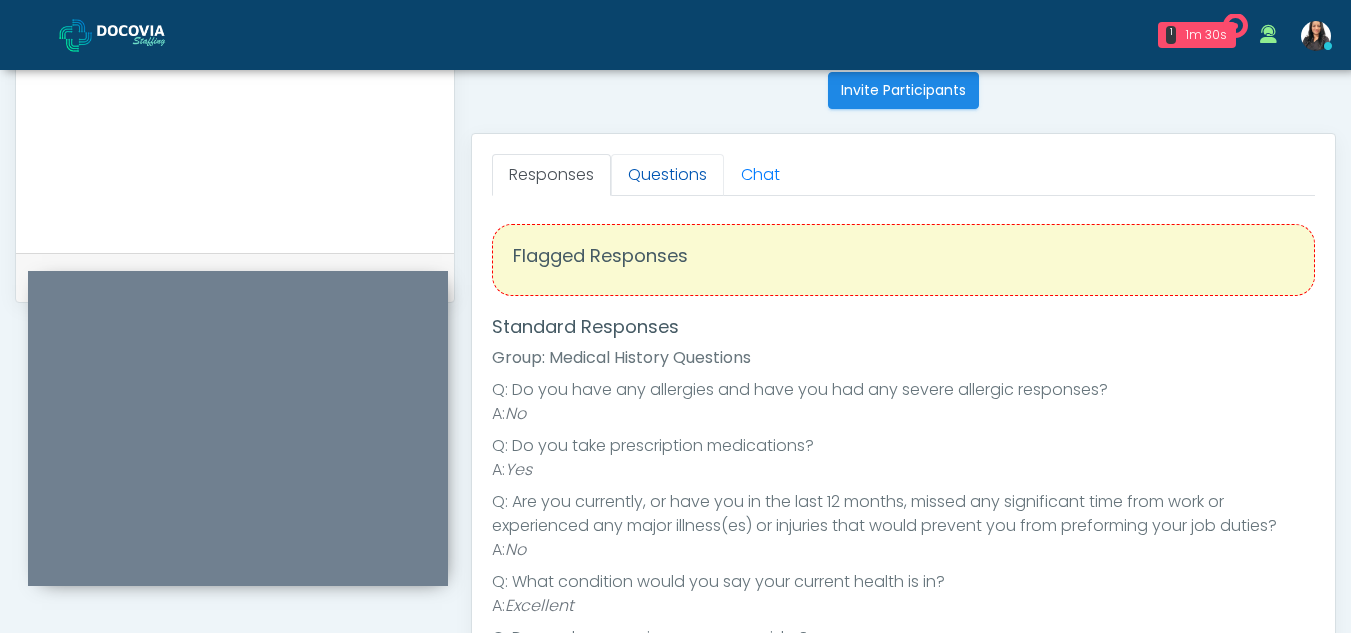 click on "Questions" at bounding box center (667, 175) 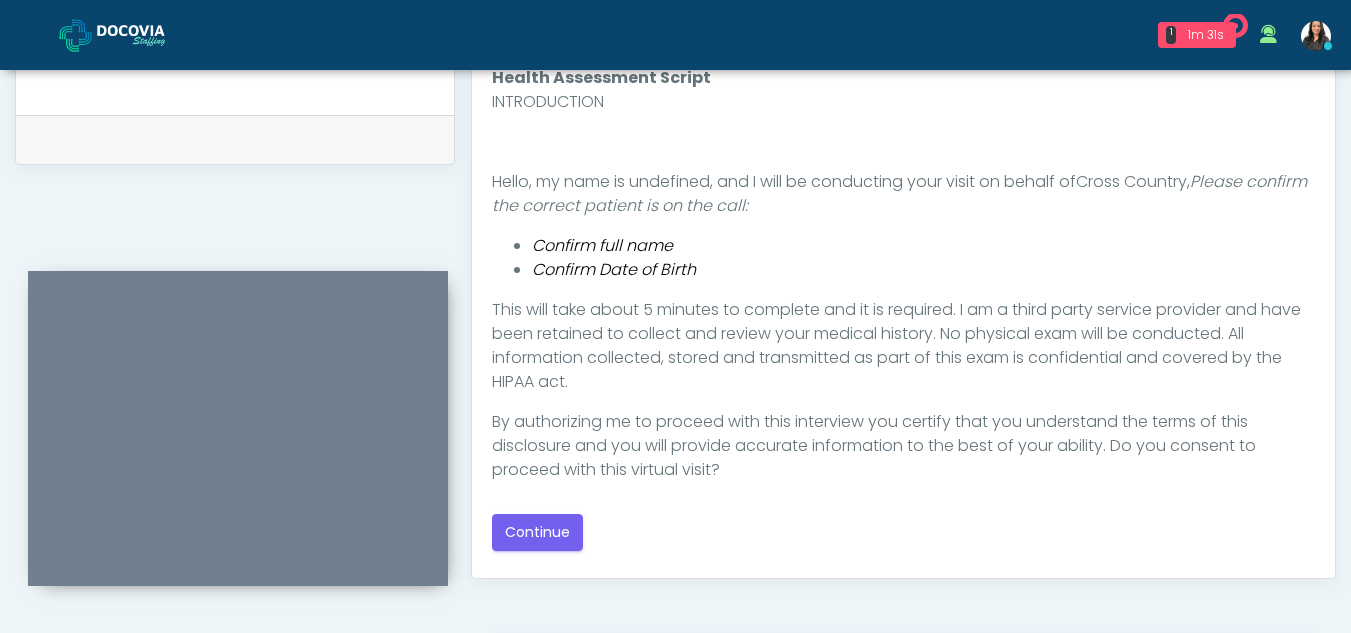 scroll, scrollTop: 963, scrollLeft: 0, axis: vertical 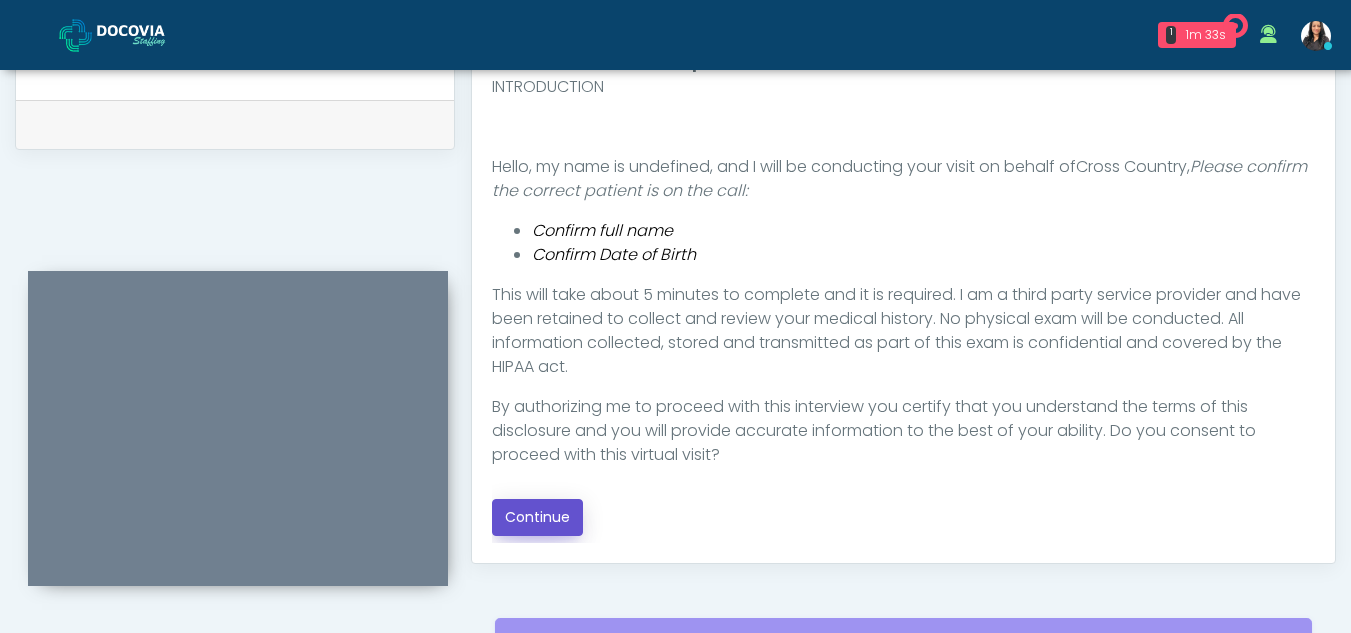 click on "Continue" at bounding box center [537, 517] 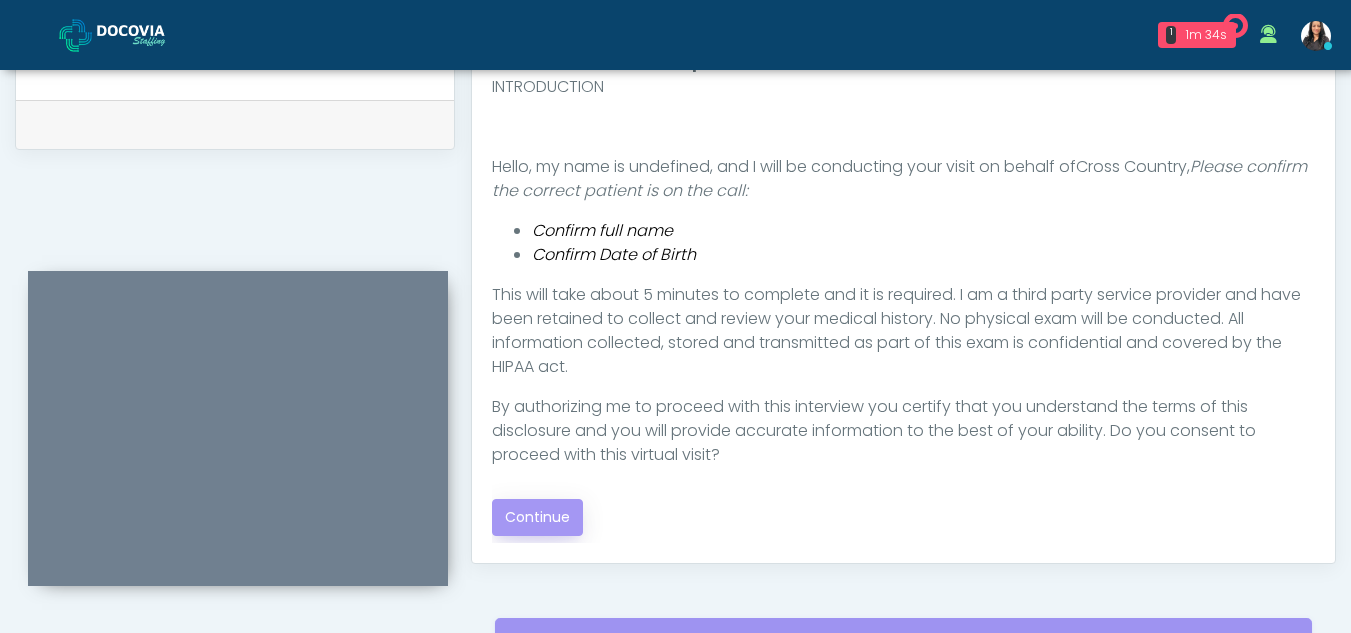 scroll, scrollTop: 1162, scrollLeft: 0, axis: vertical 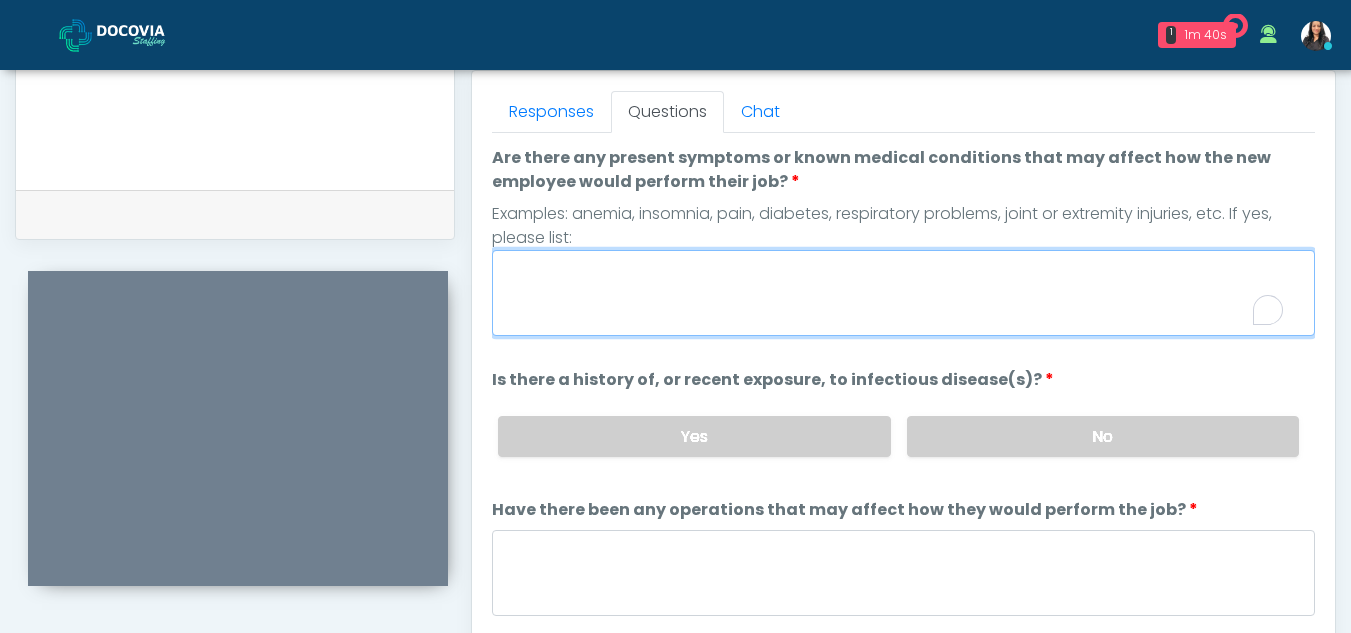 click on "Are there any present symptoms or known medical conditions that may affect how the new employee would perform their job?" at bounding box center (903, 293) 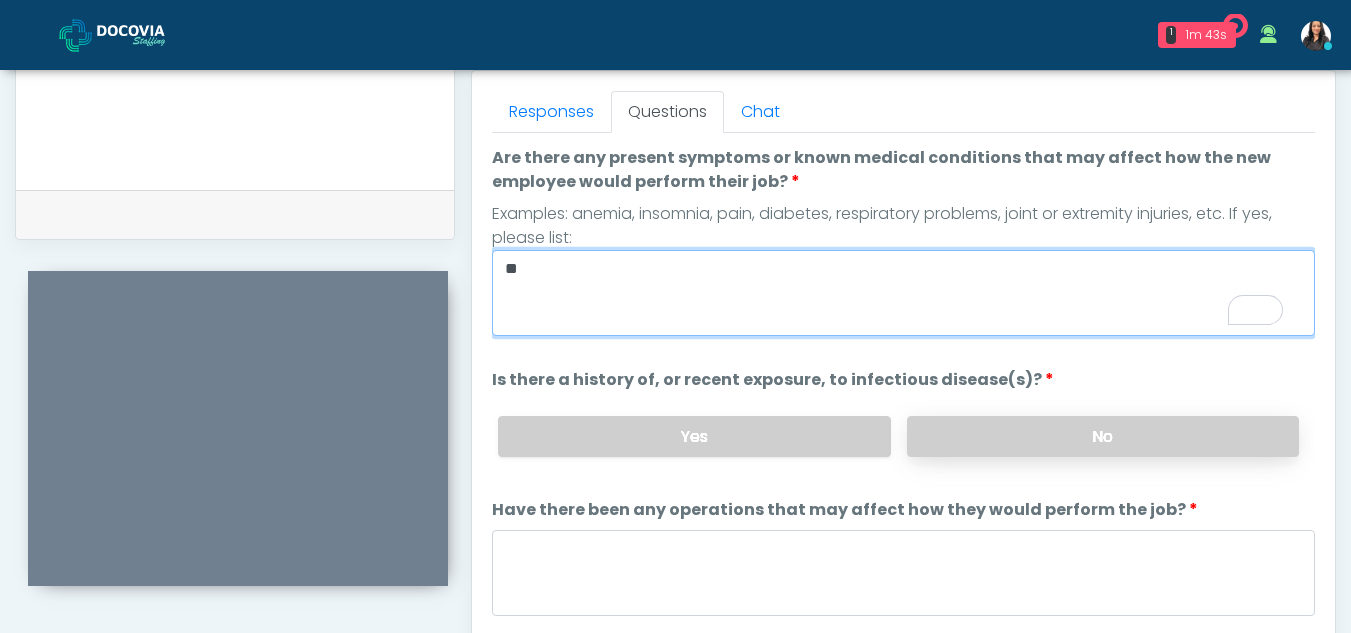 type on "**" 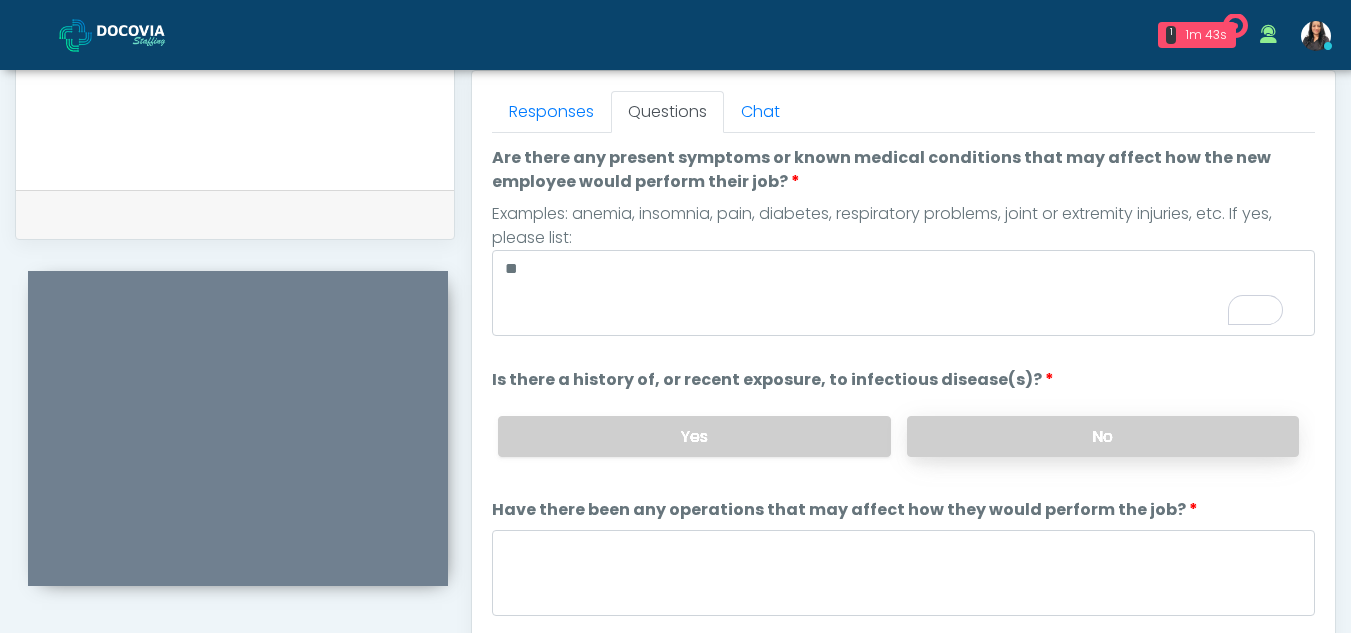 click on "No" at bounding box center [1103, 436] 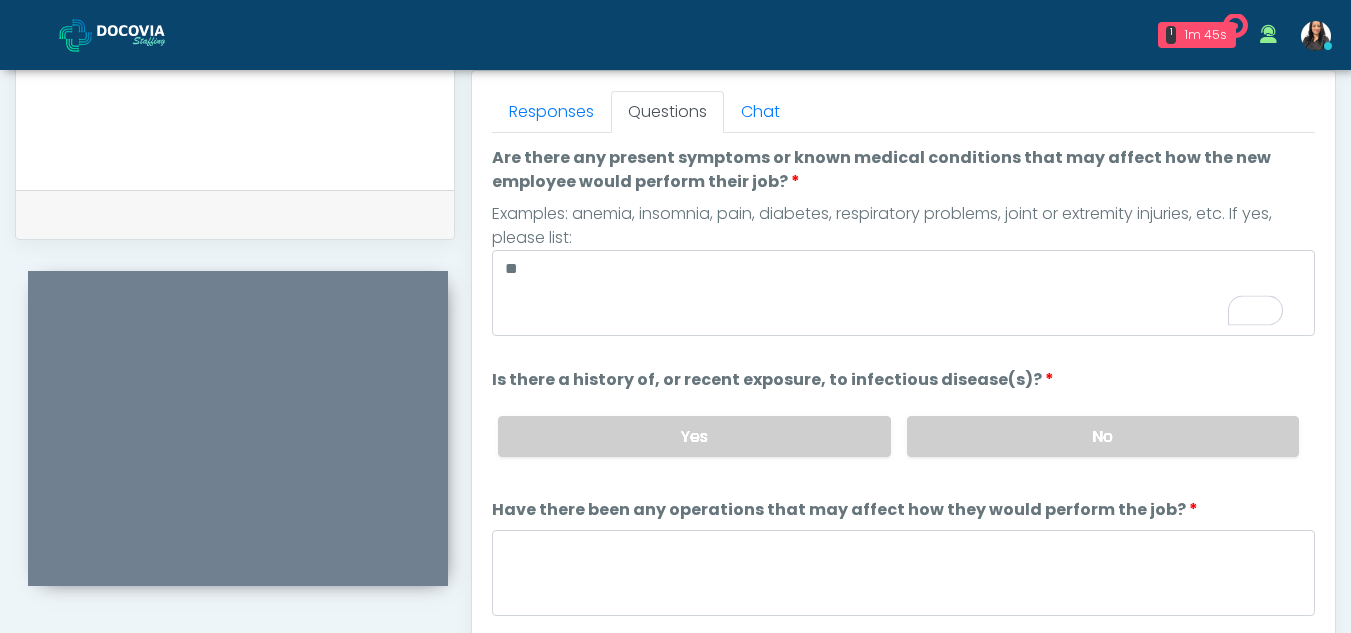 scroll, scrollTop: 70, scrollLeft: 0, axis: vertical 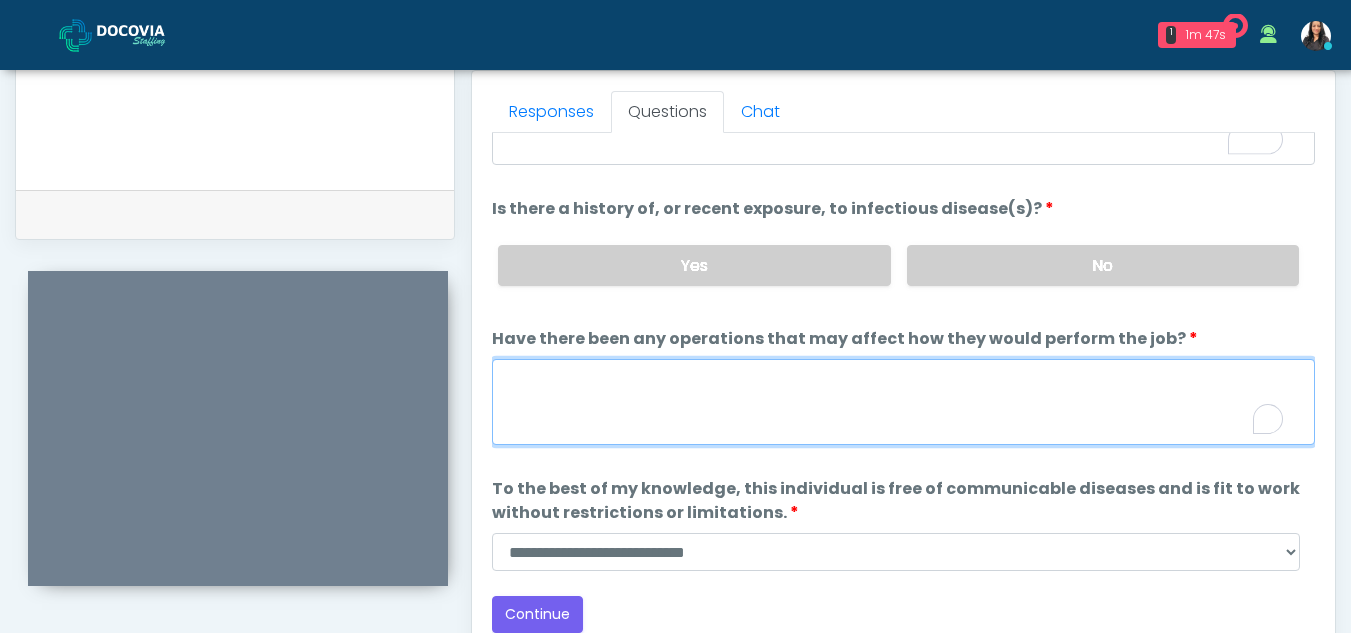 click on "Have there been any operations that may affect how they would perform the job?" at bounding box center [903, 402] 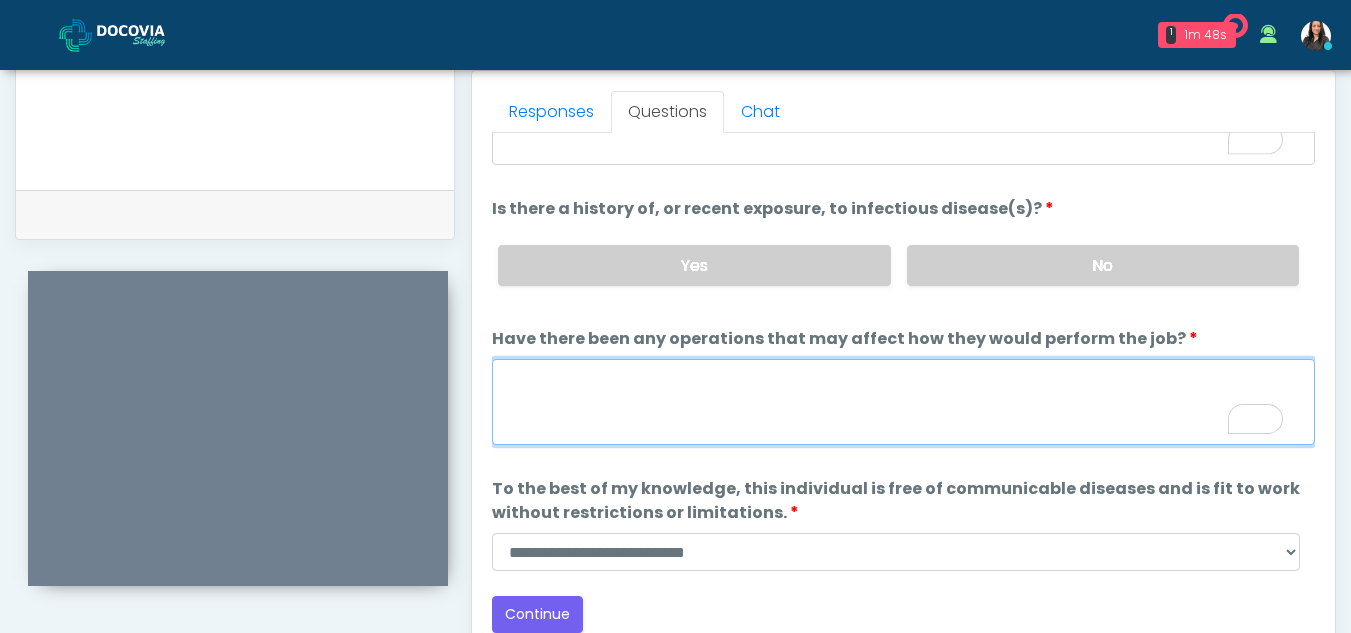 scroll, scrollTop: 171, scrollLeft: 0, axis: vertical 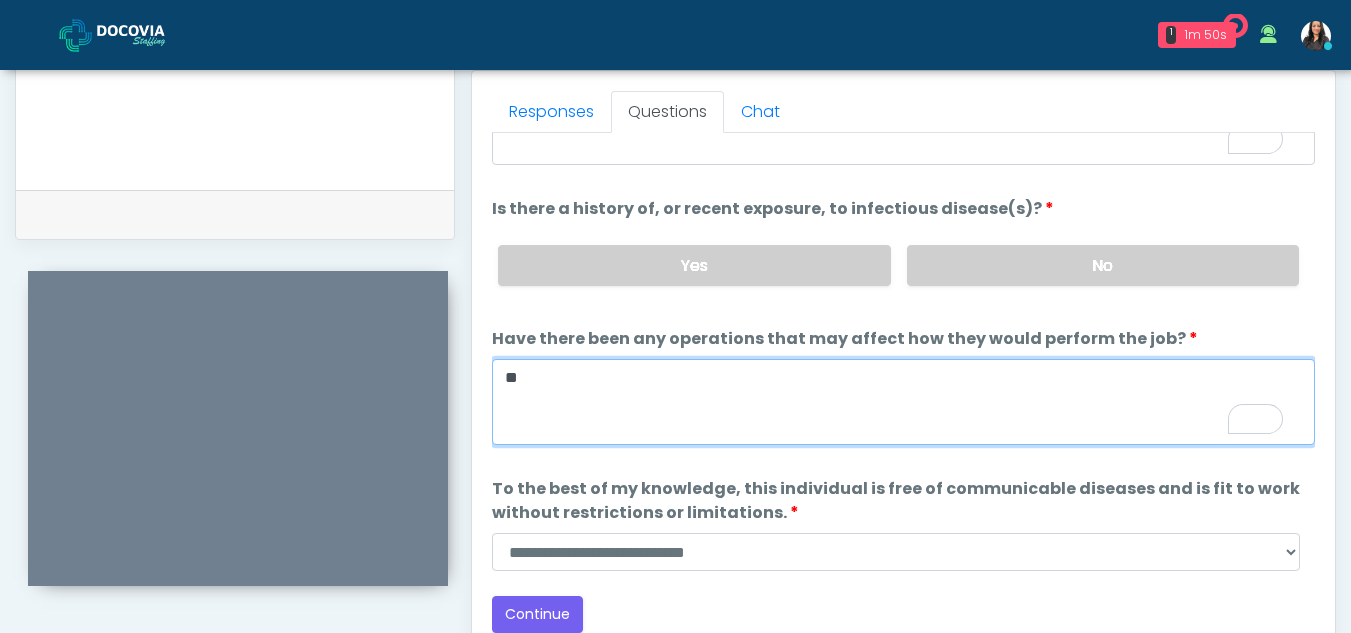 type on "**" 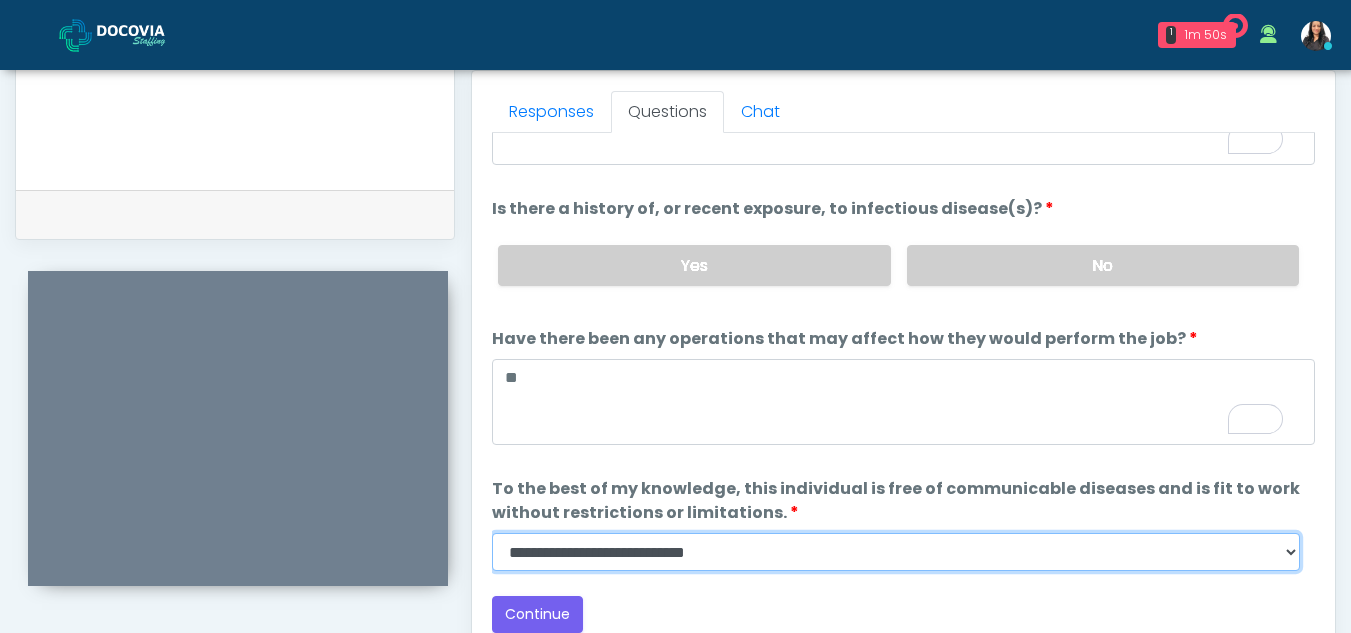 click on "**********" at bounding box center (896, 552) 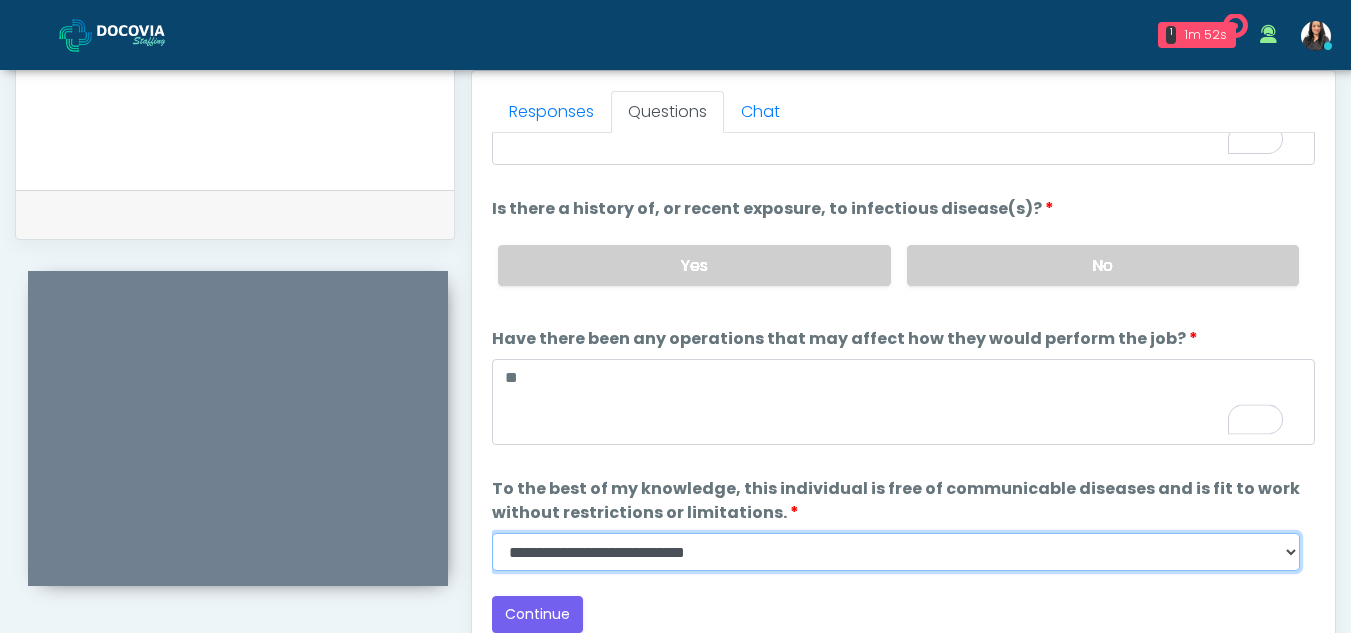 select on "******" 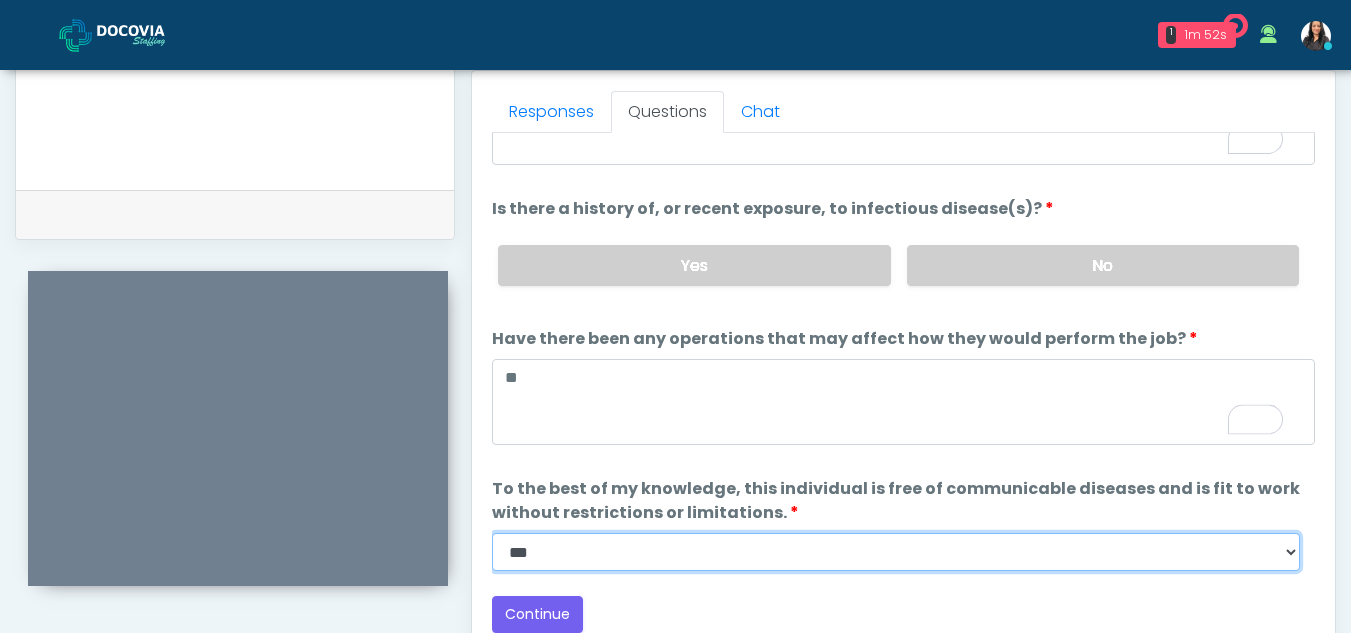 click on "**********" at bounding box center (896, 552) 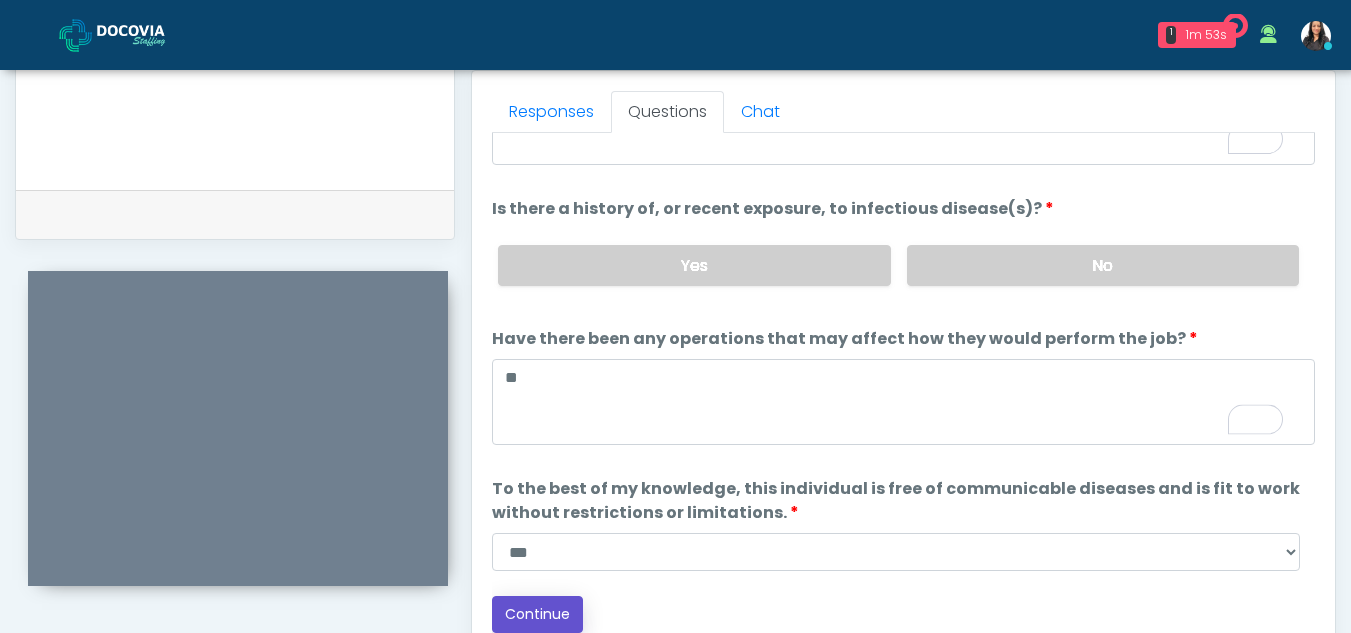 click on "Continue" at bounding box center [537, 614] 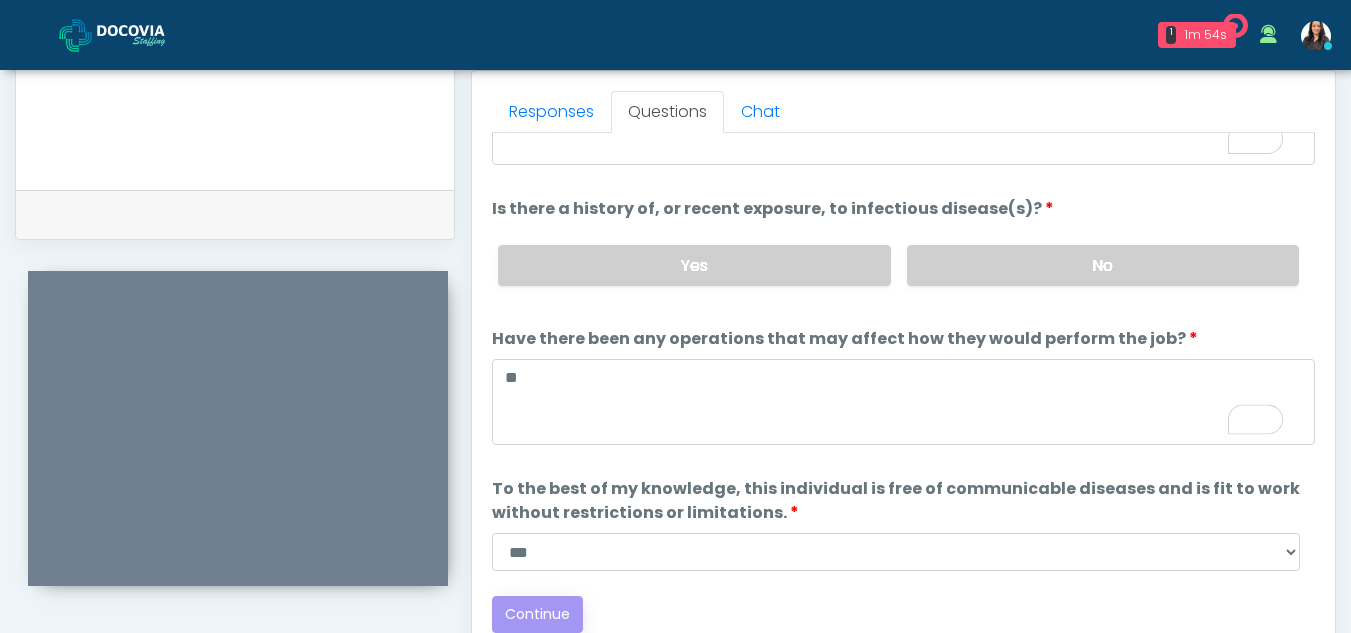 scroll, scrollTop: 1162, scrollLeft: 0, axis: vertical 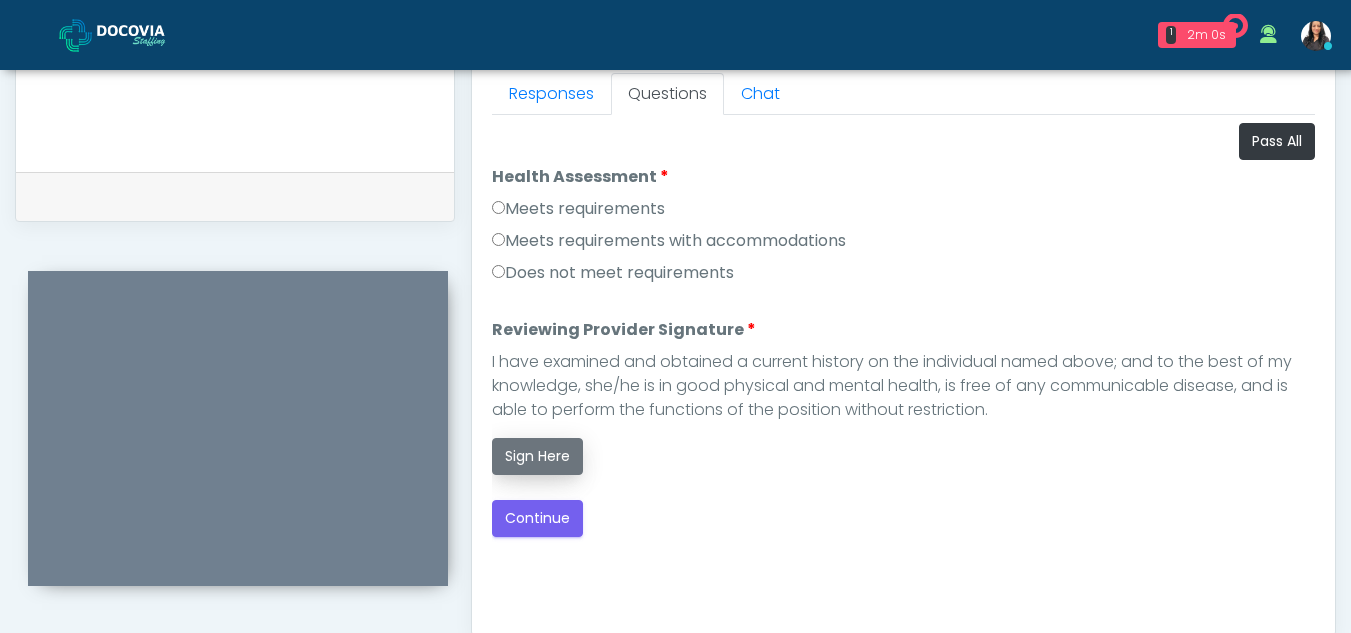 click on "Sign Here" at bounding box center (537, 456) 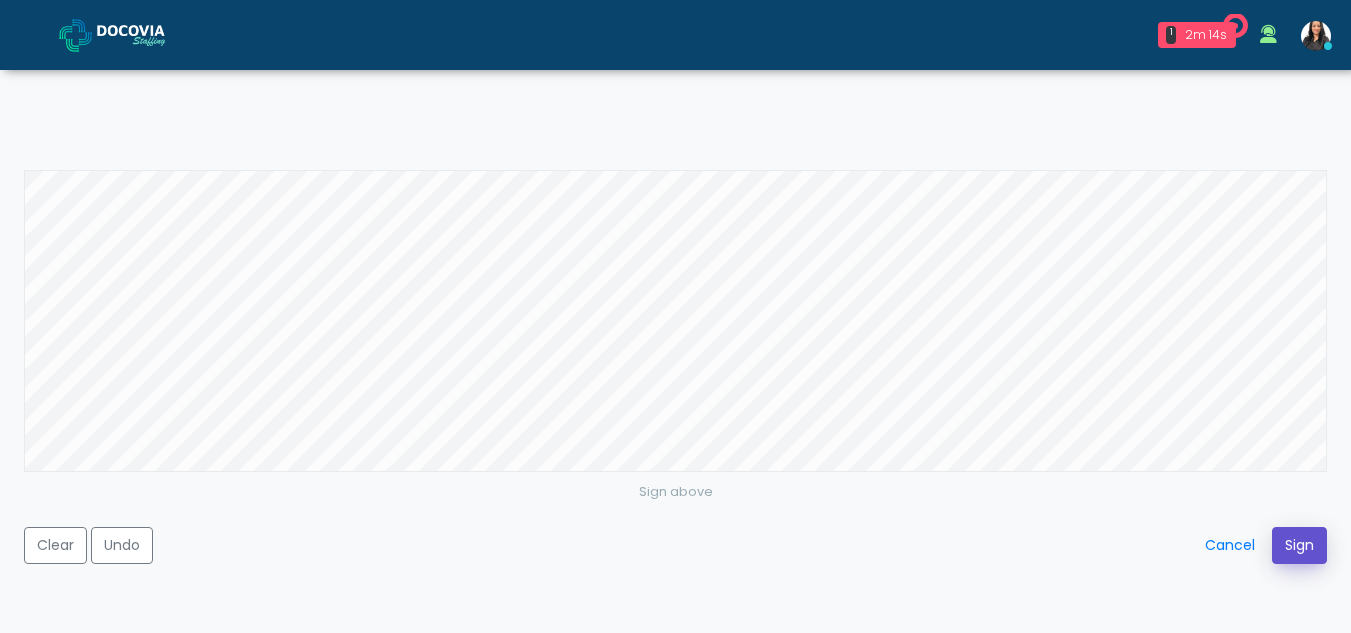 click on "Sign" at bounding box center [1299, 545] 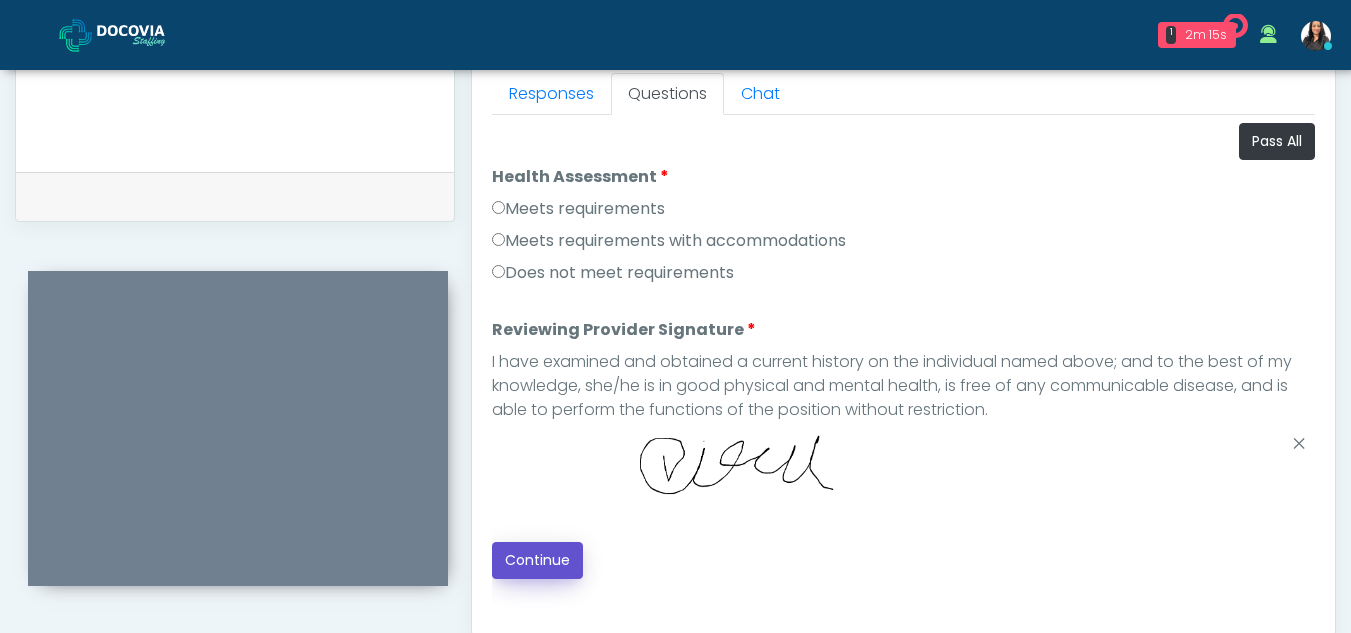 click on "Continue" at bounding box center (537, 560) 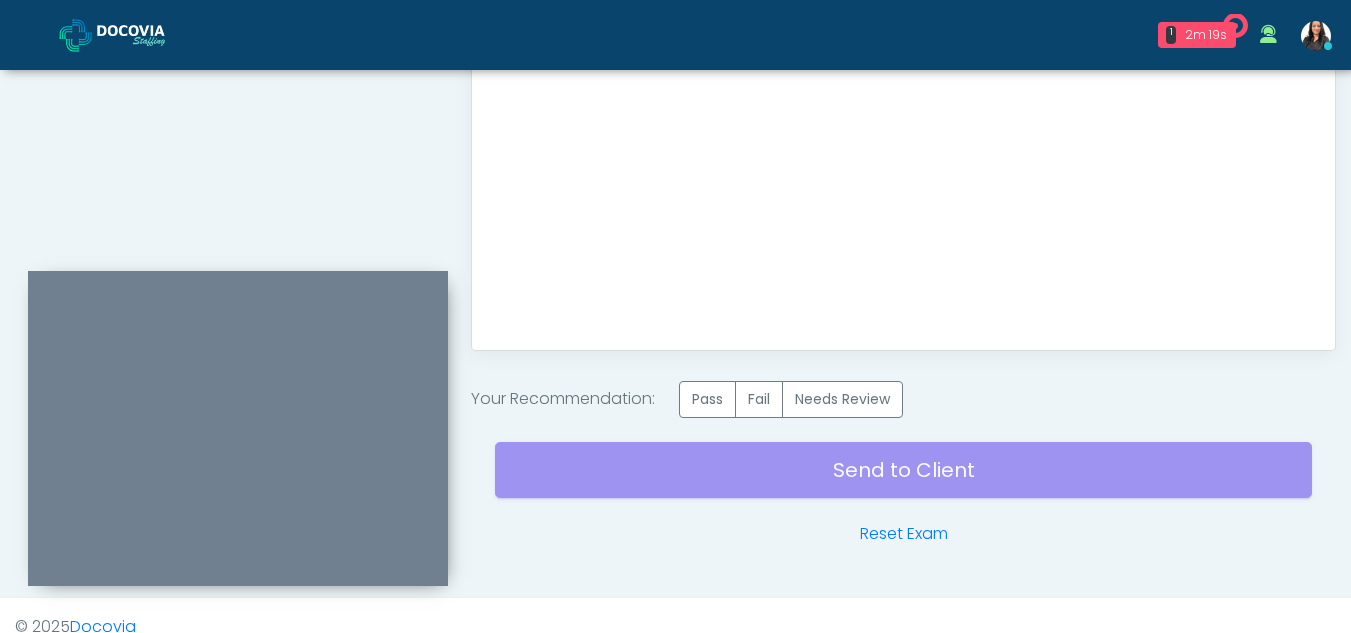 scroll, scrollTop: 1185, scrollLeft: 0, axis: vertical 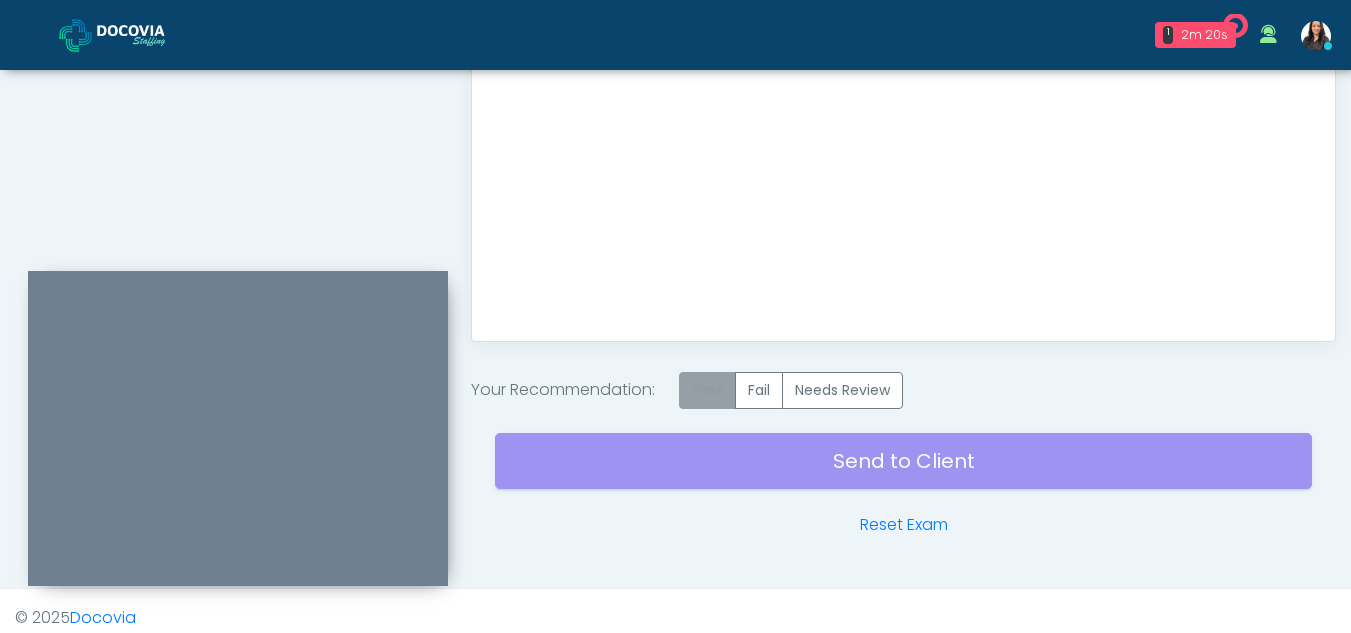 click on "Pass" at bounding box center [707, 390] 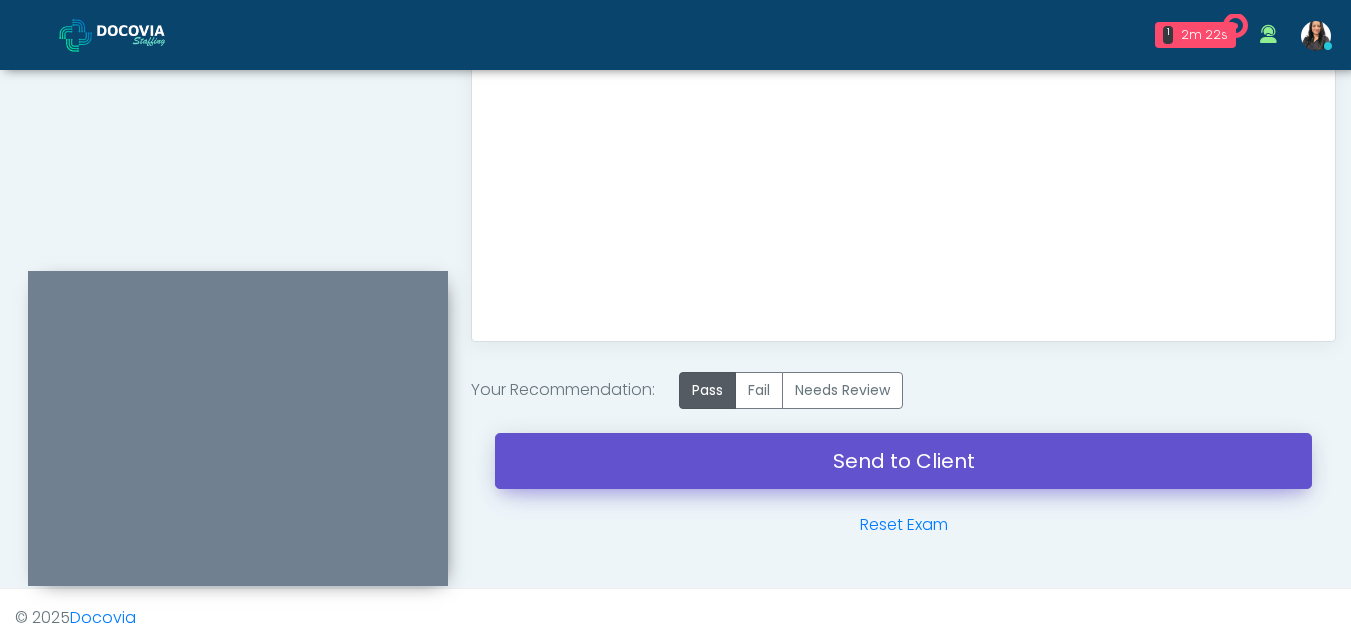 click on "Send to Client" at bounding box center (903, 461) 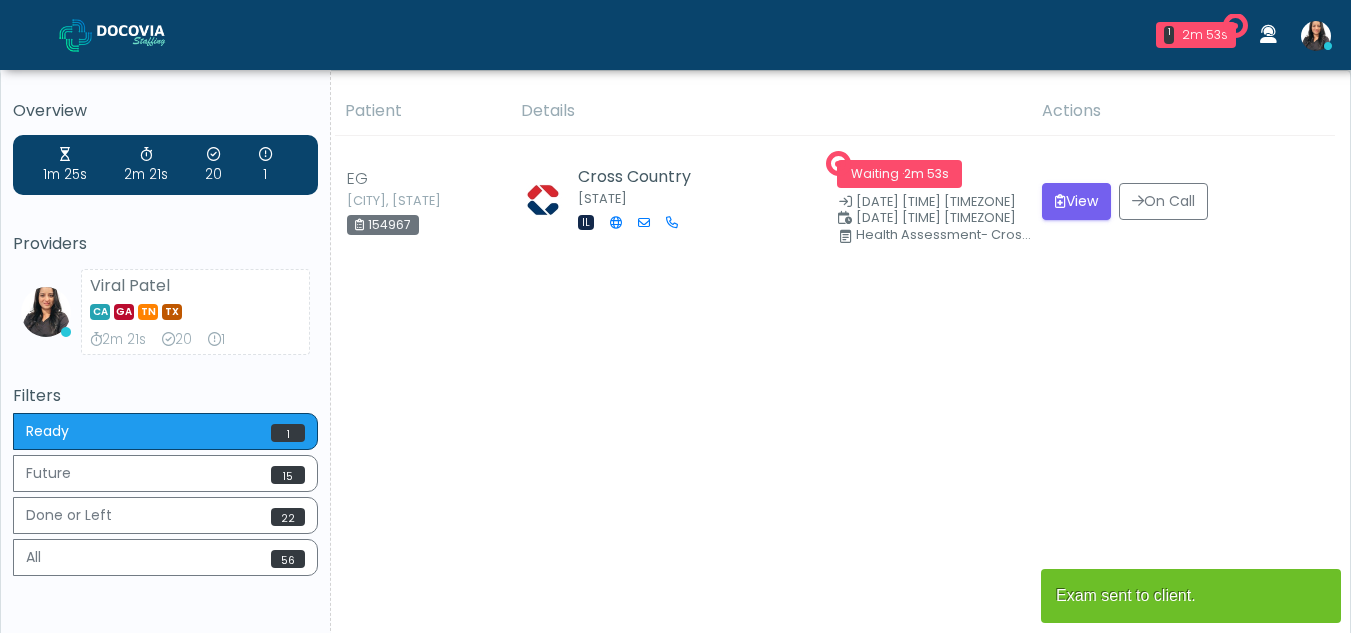 scroll, scrollTop: 0, scrollLeft: 0, axis: both 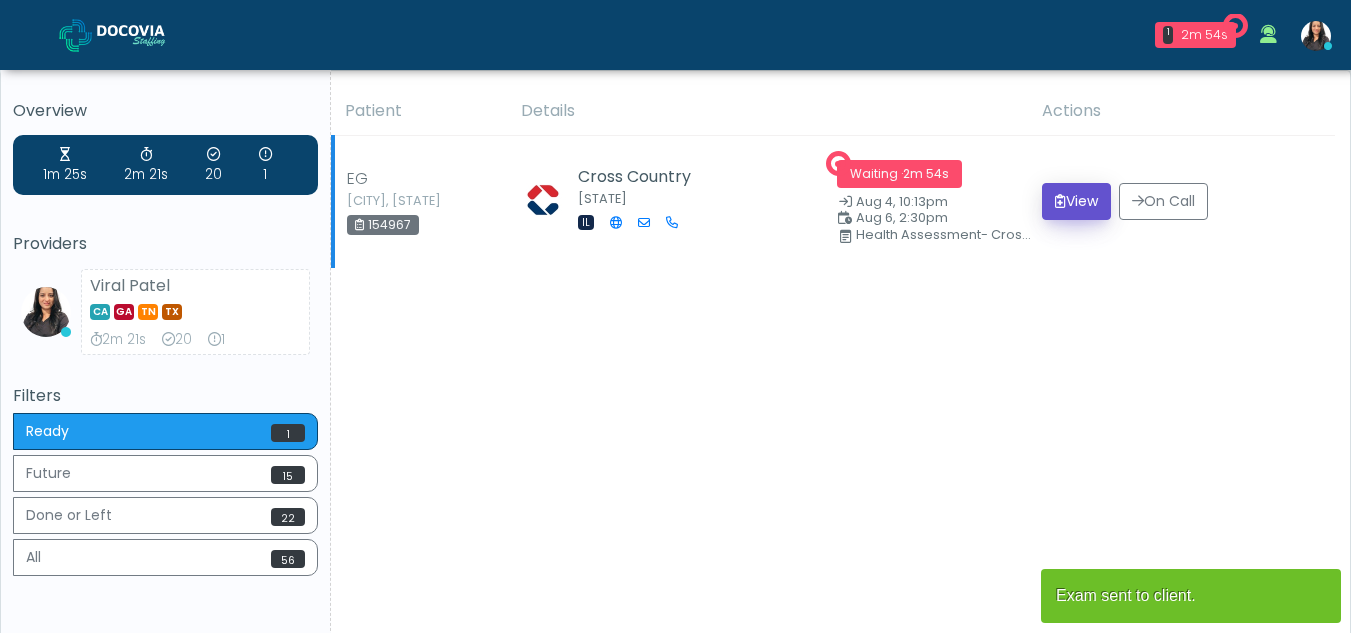 click on "View" at bounding box center [1076, 201] 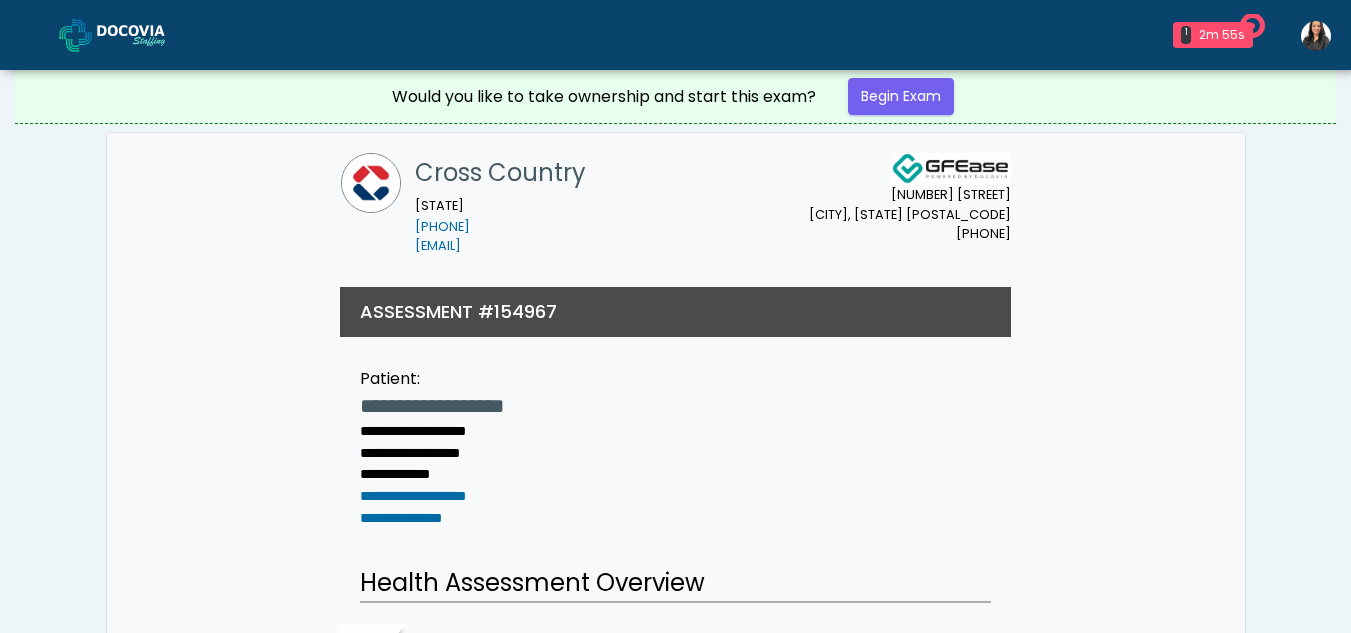 scroll, scrollTop: 0, scrollLeft: 0, axis: both 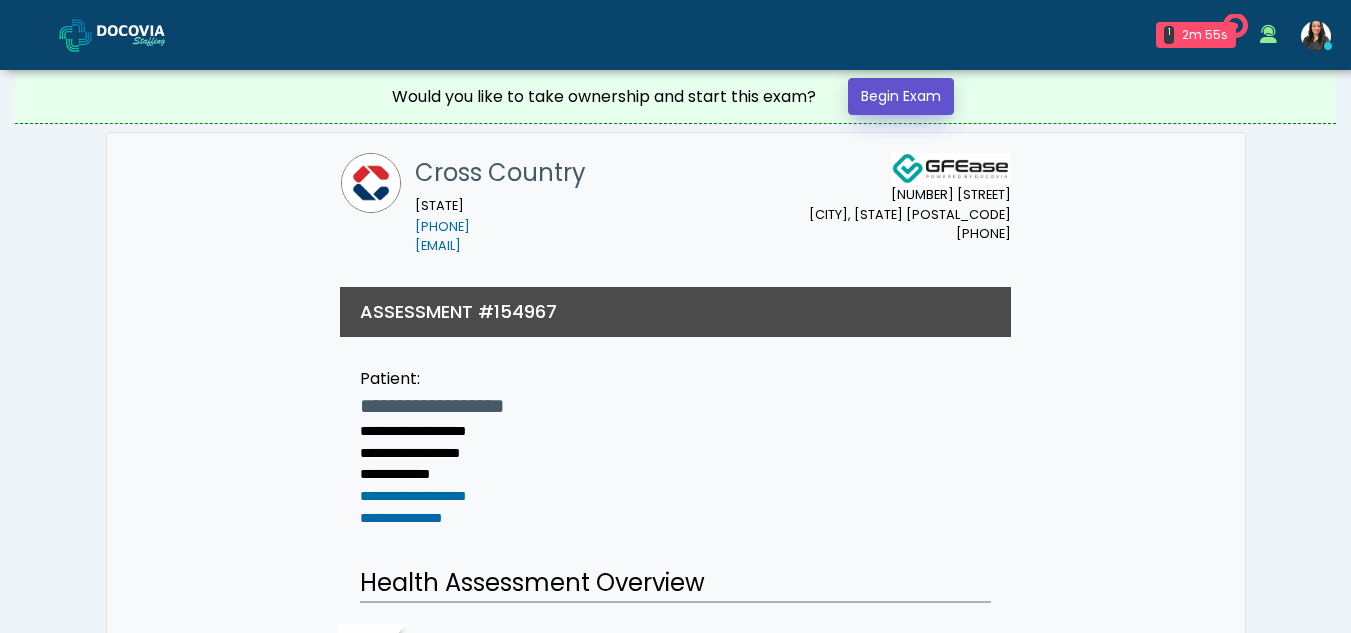 click on "Begin Exam" at bounding box center (901, 96) 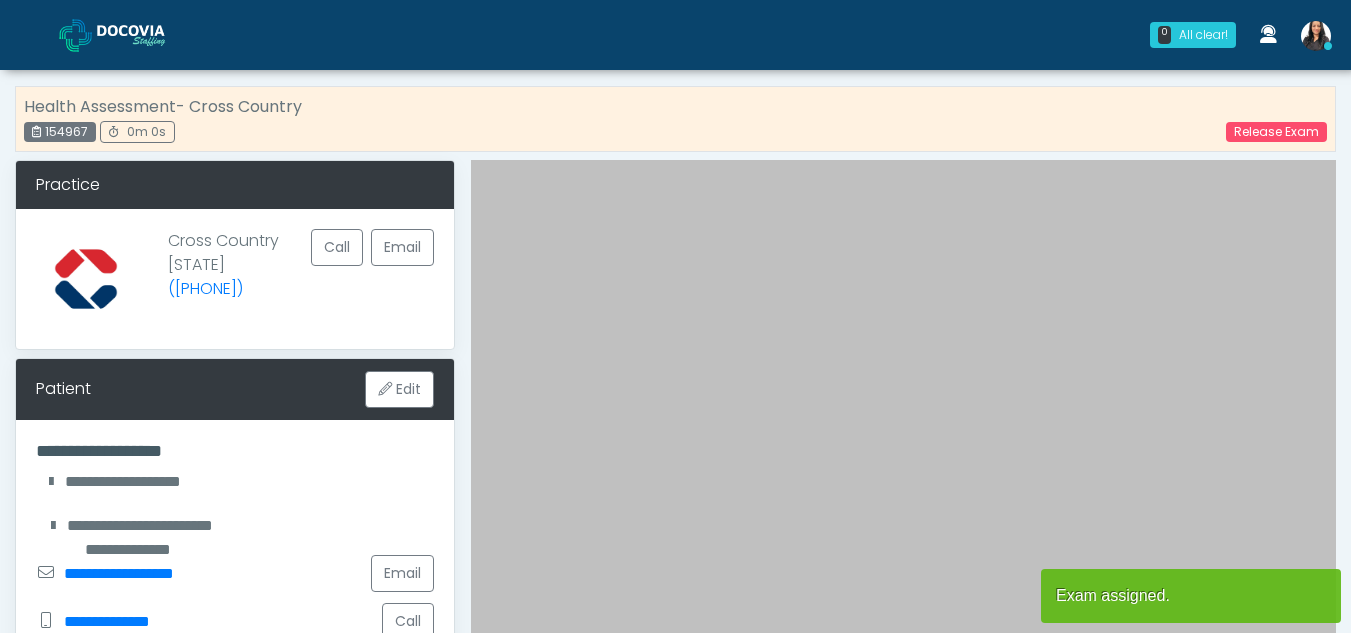 scroll, scrollTop: 0, scrollLeft: 0, axis: both 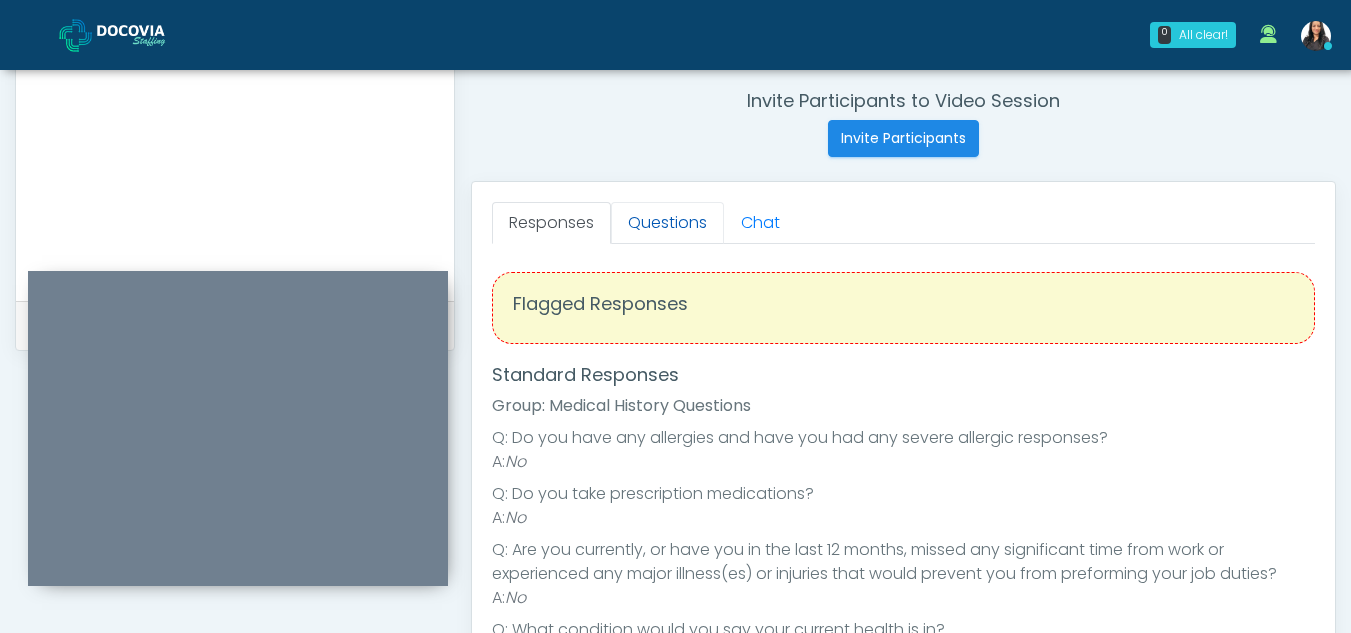 click on "Questions" at bounding box center (667, 223) 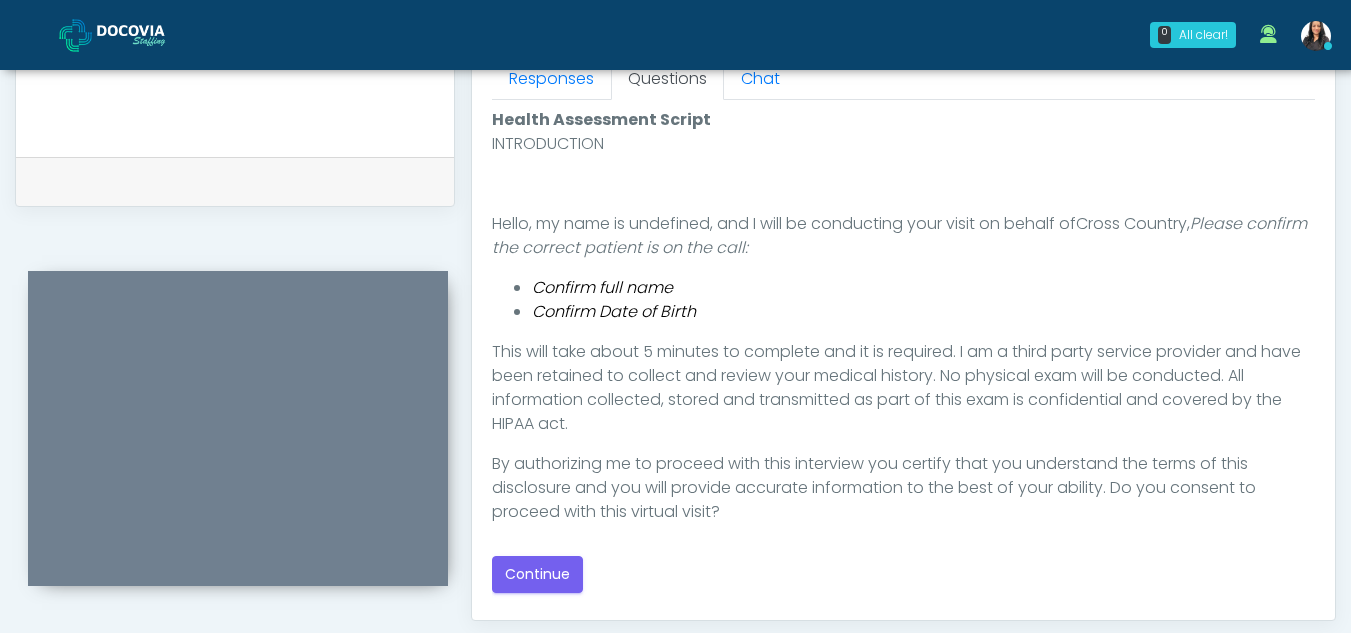 scroll, scrollTop: 969, scrollLeft: 0, axis: vertical 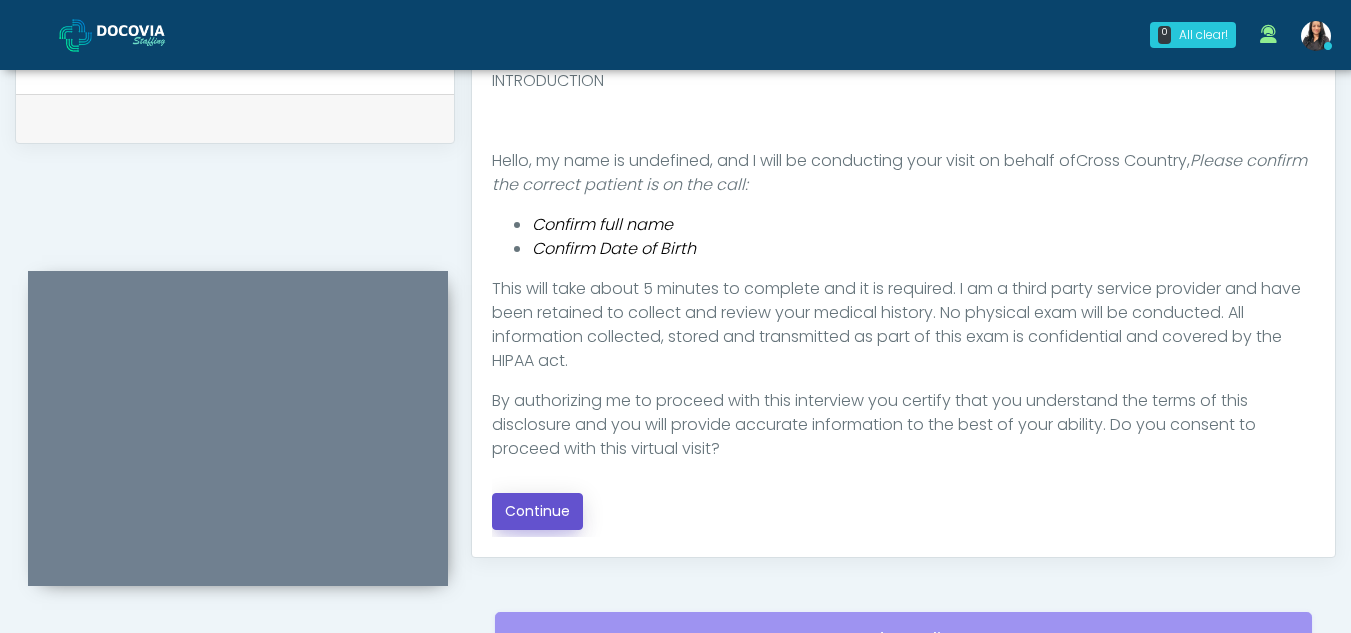 click on "Continue" at bounding box center (537, 511) 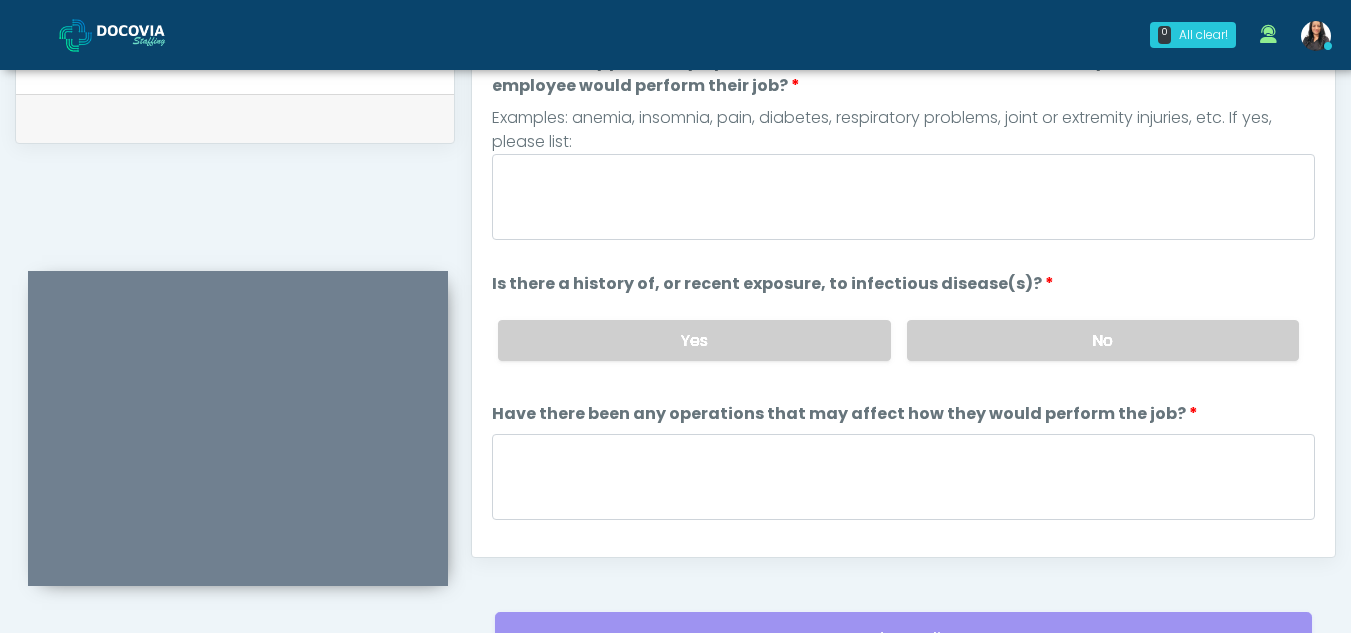 scroll, scrollTop: 1162, scrollLeft: 0, axis: vertical 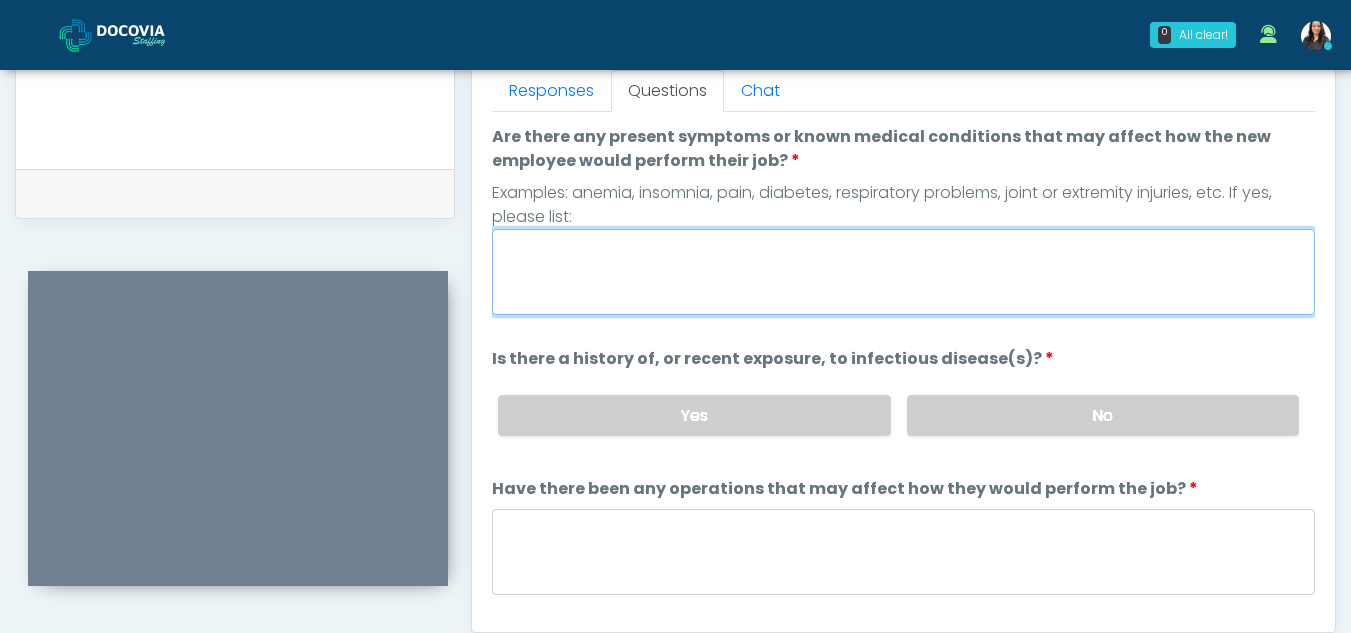 click on "Are there any present symptoms or known medical conditions that may affect how the new employee would perform their job?" at bounding box center [903, 272] 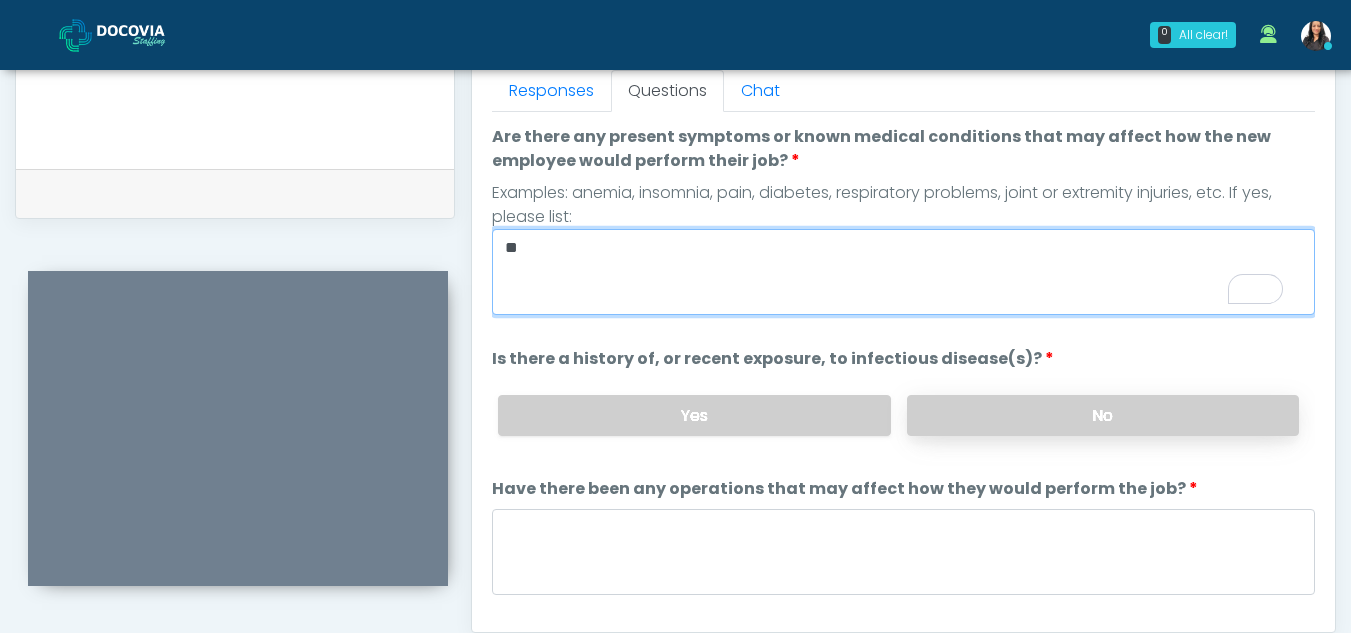 type on "**" 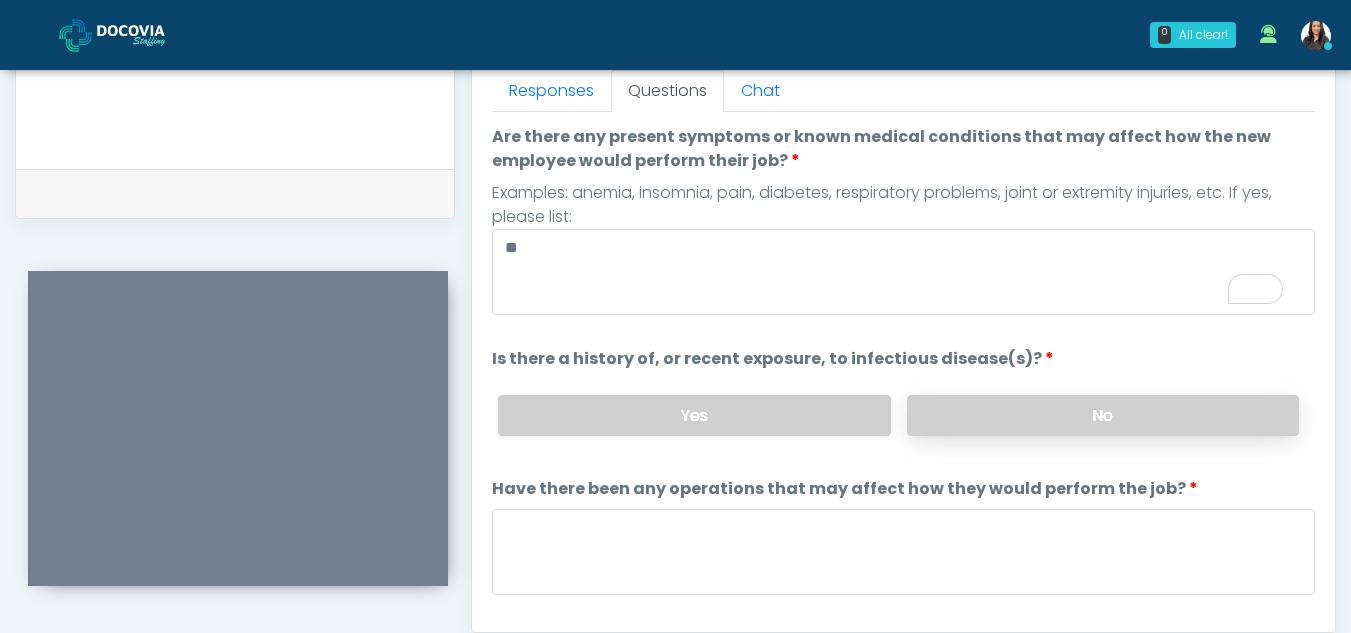 click on "No" at bounding box center (1103, 415) 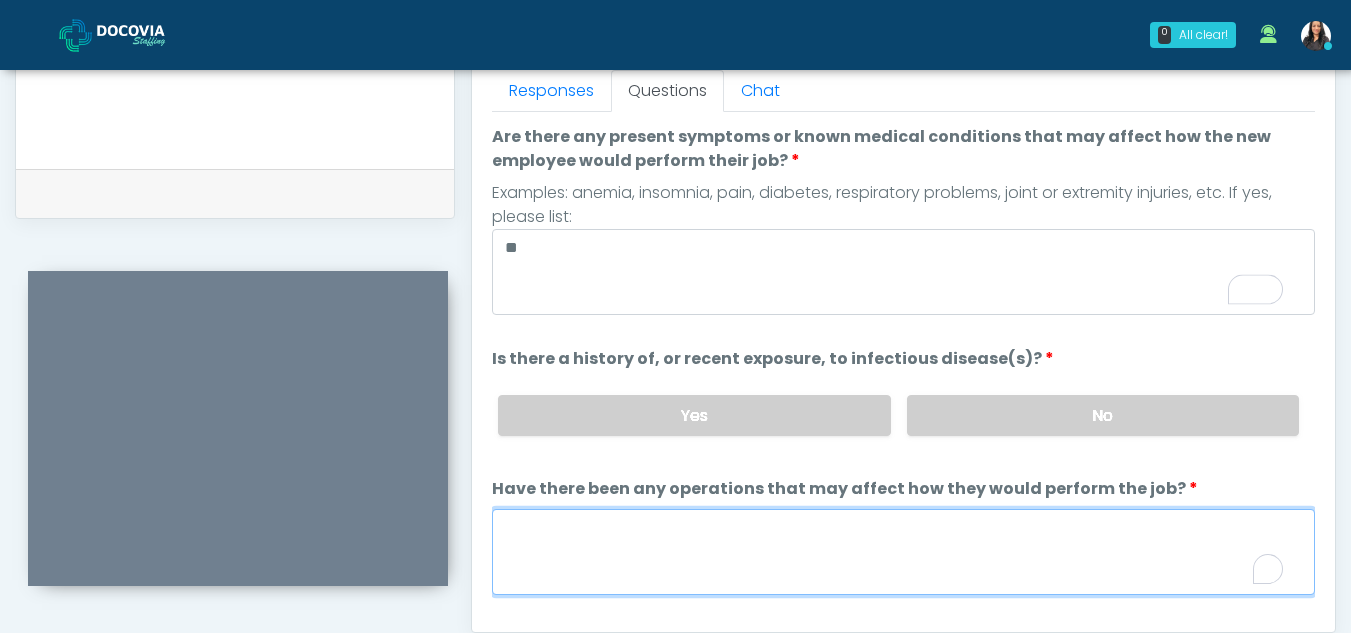 click on "Have there been any operations that may affect how they would perform the job?" at bounding box center (903, 552) 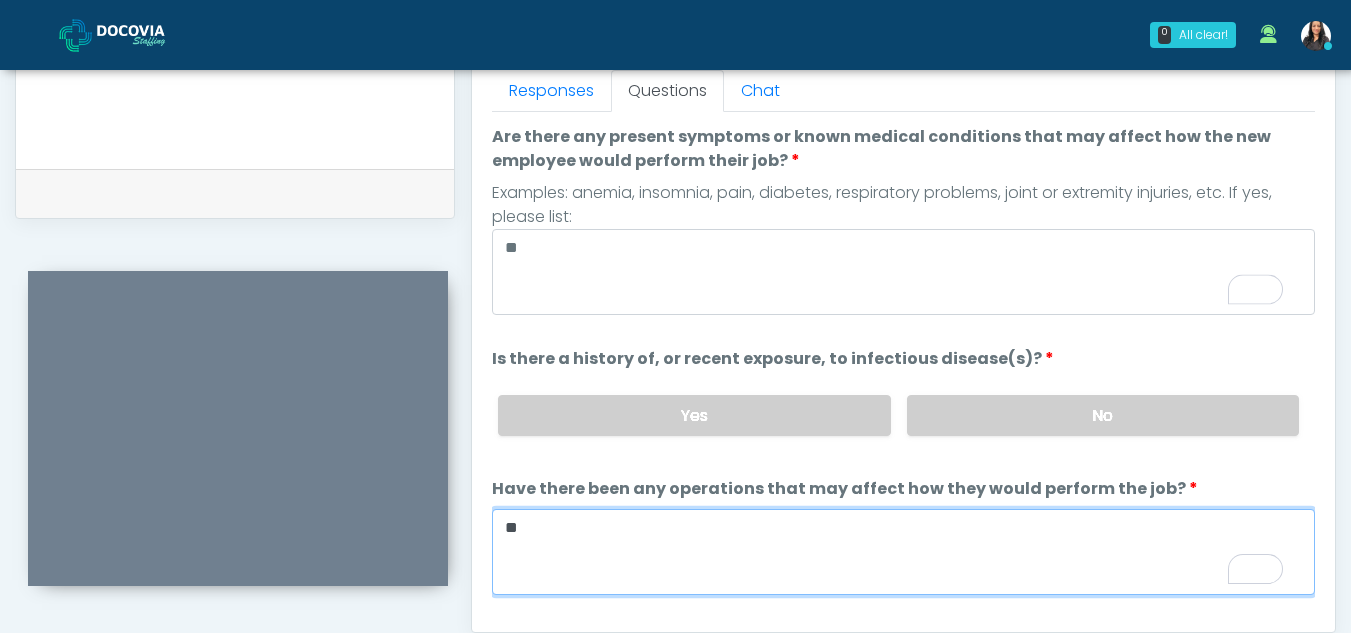 type on "**" 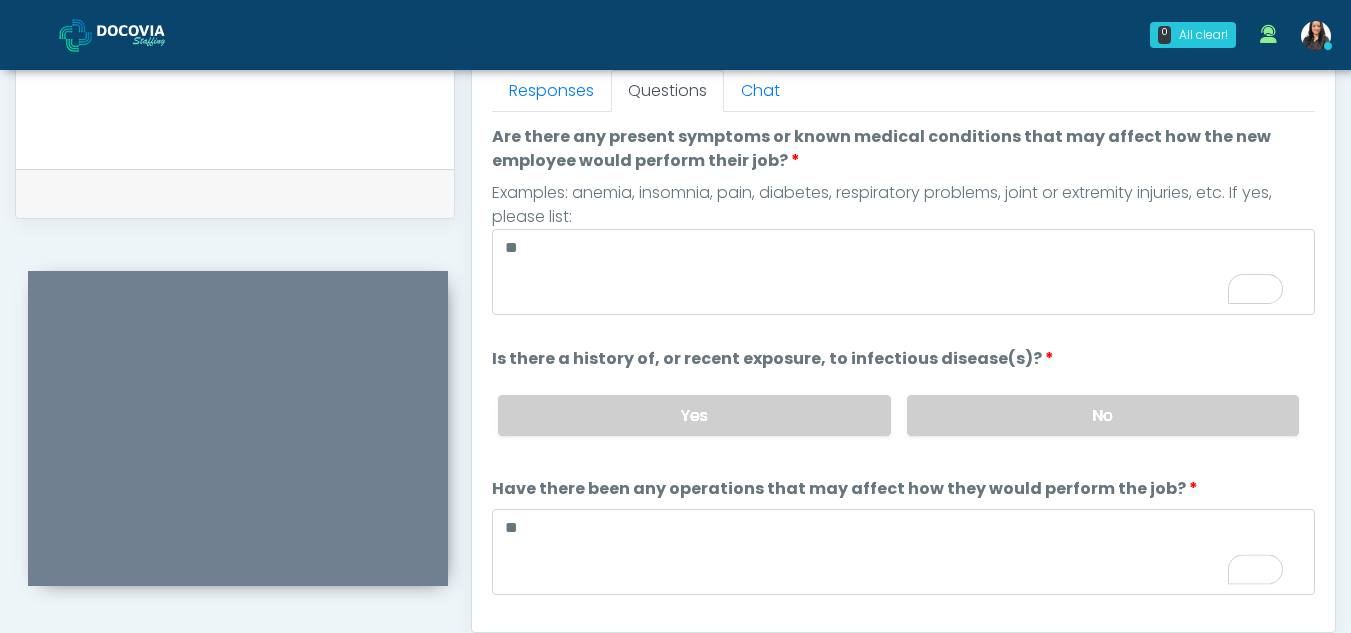 scroll, scrollTop: 171, scrollLeft: 0, axis: vertical 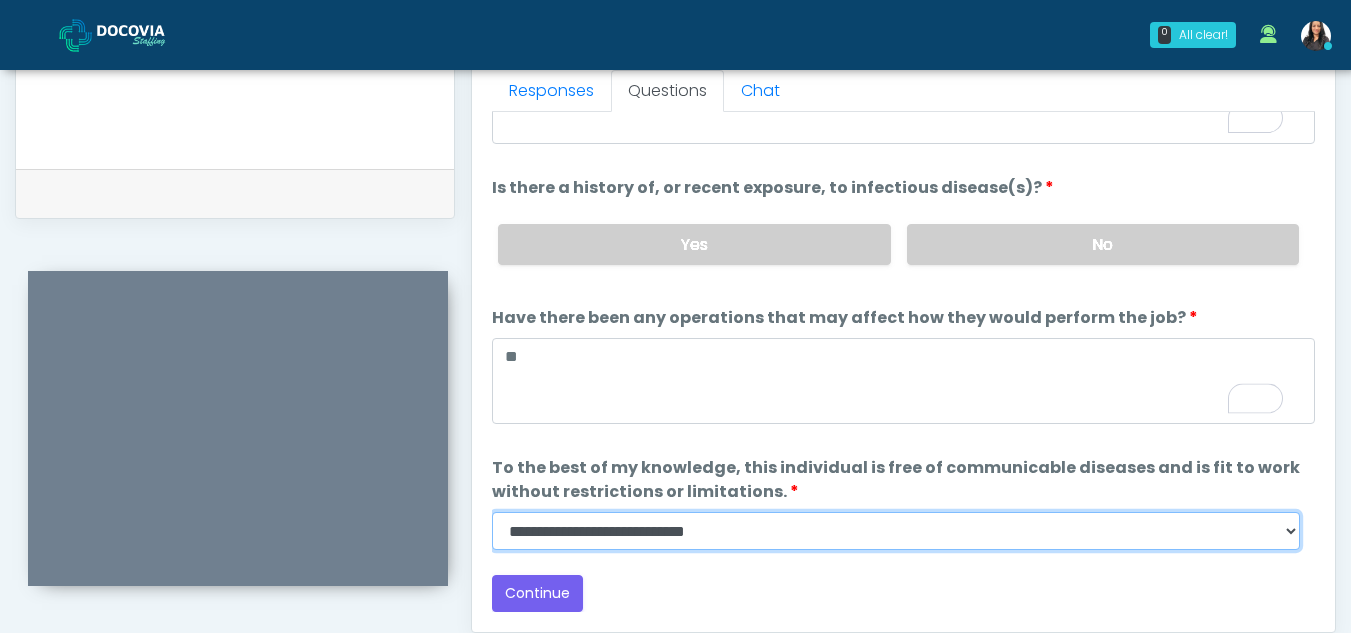 click on "**********" at bounding box center [896, 531] 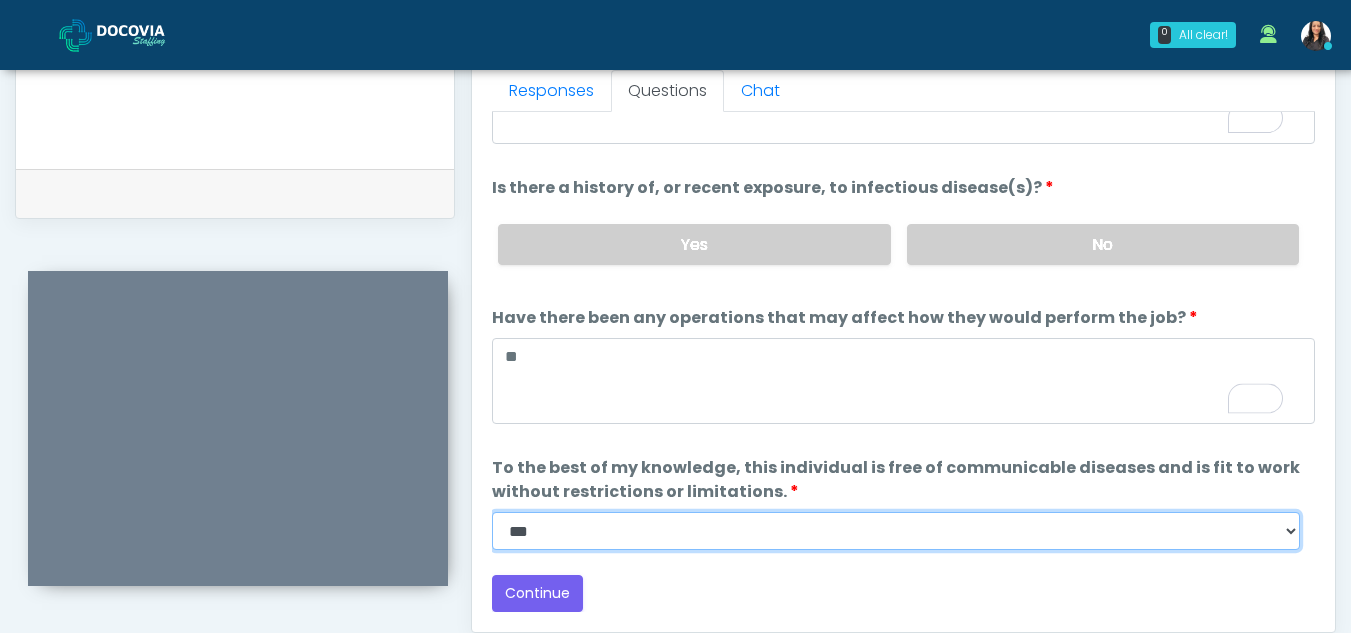 click on "**********" at bounding box center (896, 531) 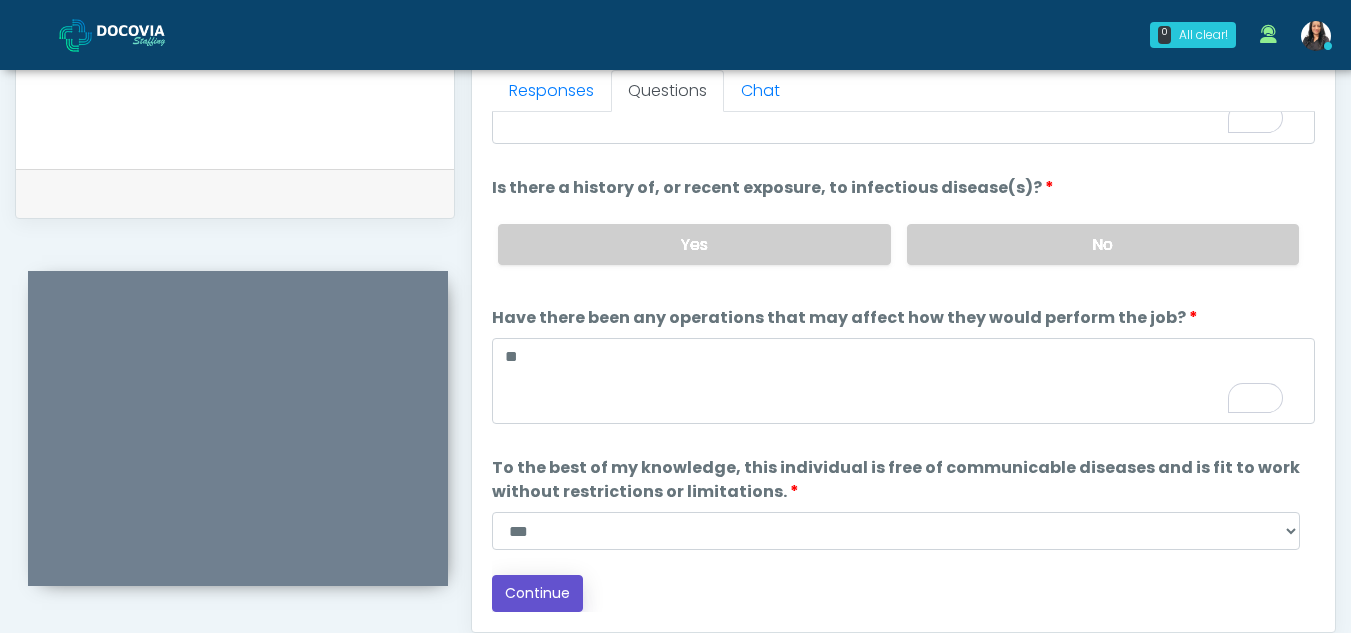 click on "Continue" at bounding box center [537, 593] 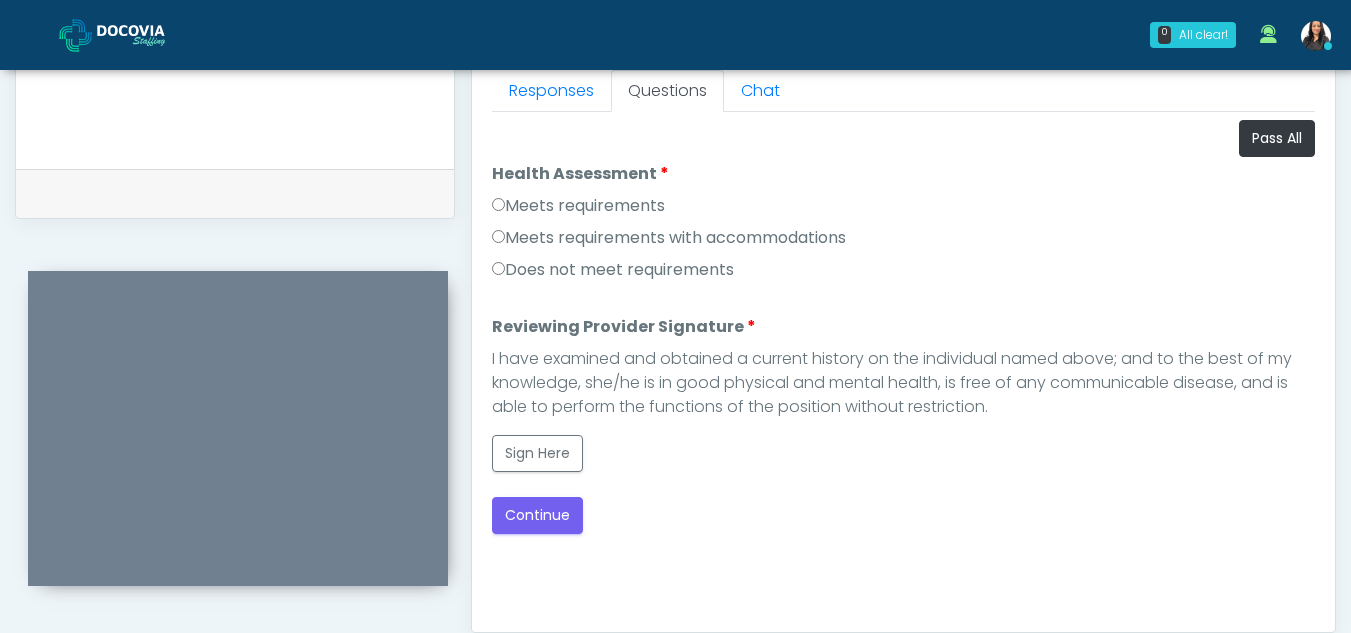 scroll, scrollTop: 1162, scrollLeft: 0, axis: vertical 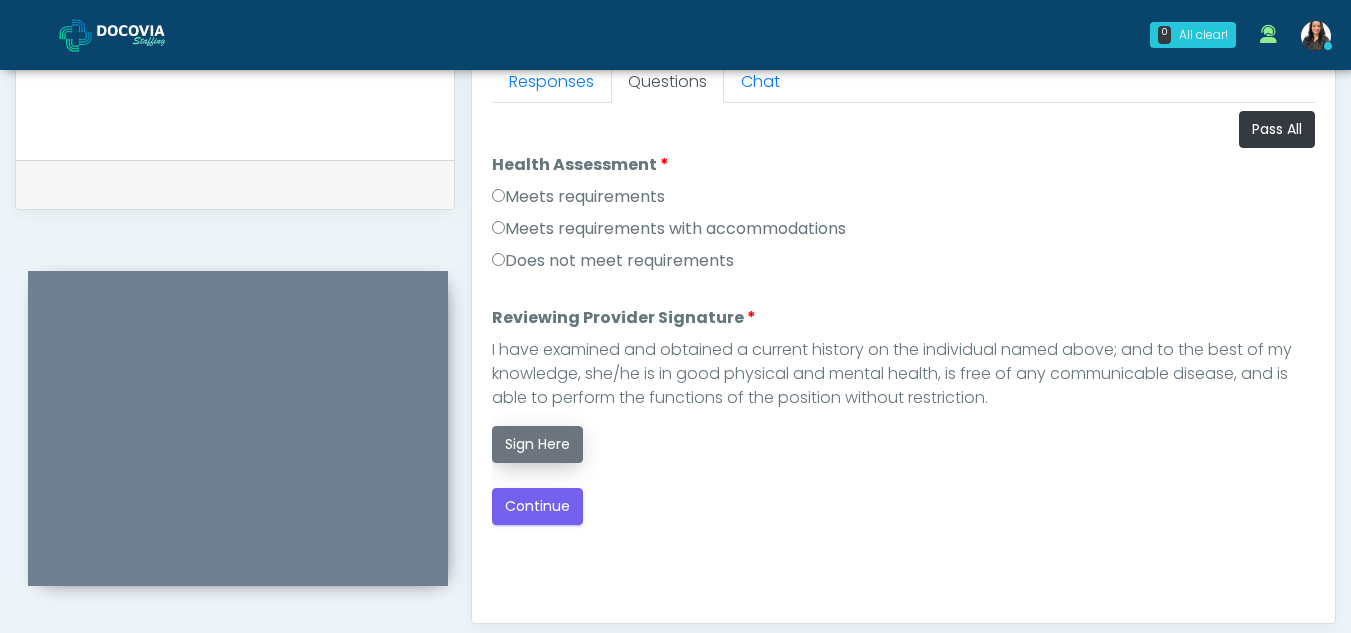 click on "Sign Here" at bounding box center (537, 444) 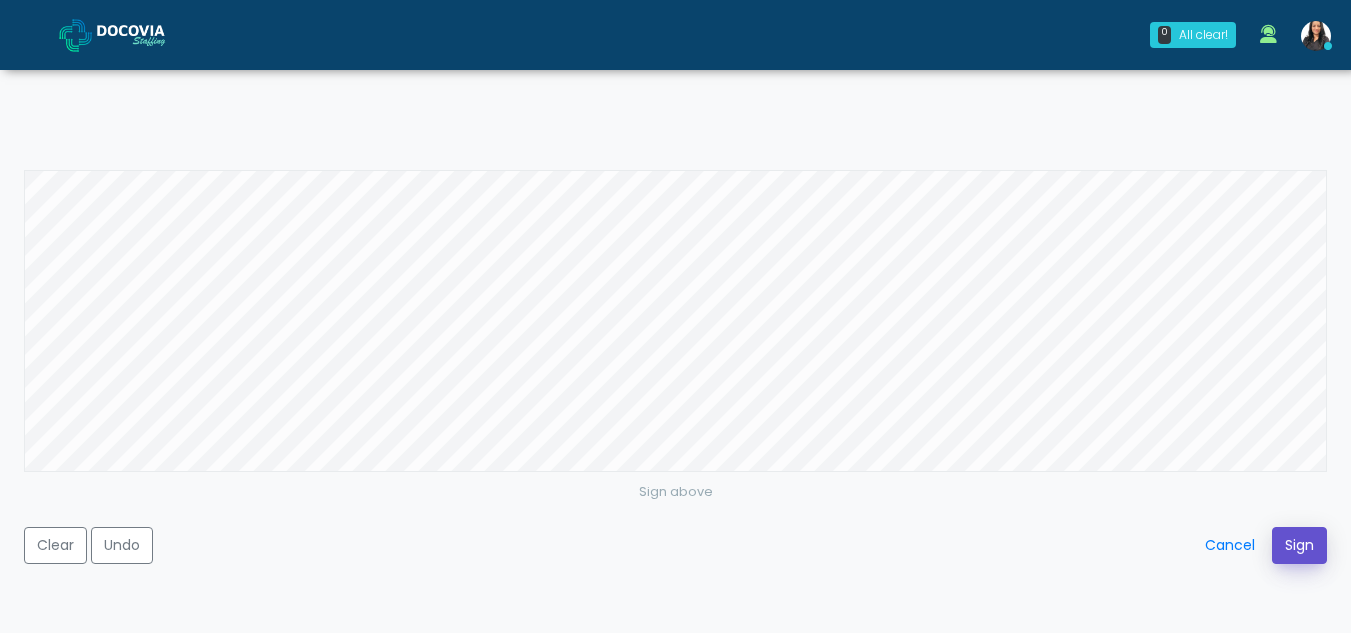 click on "Sign" at bounding box center (1299, 545) 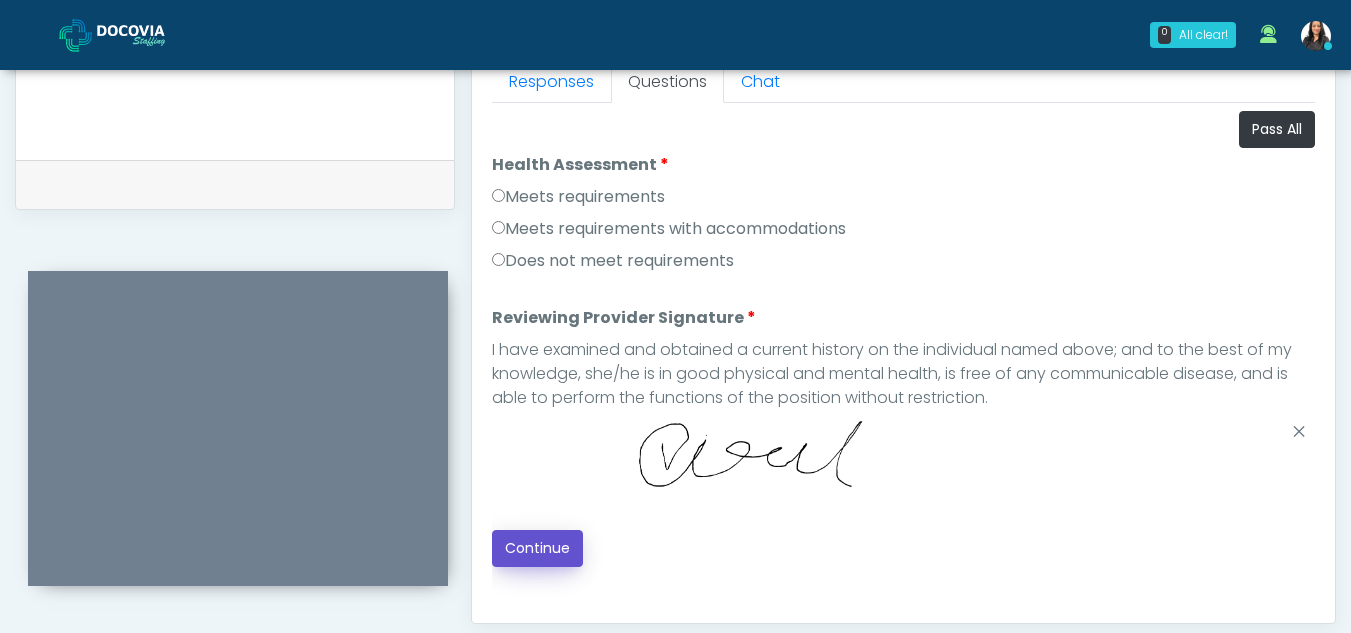 click on "Continue" at bounding box center (537, 548) 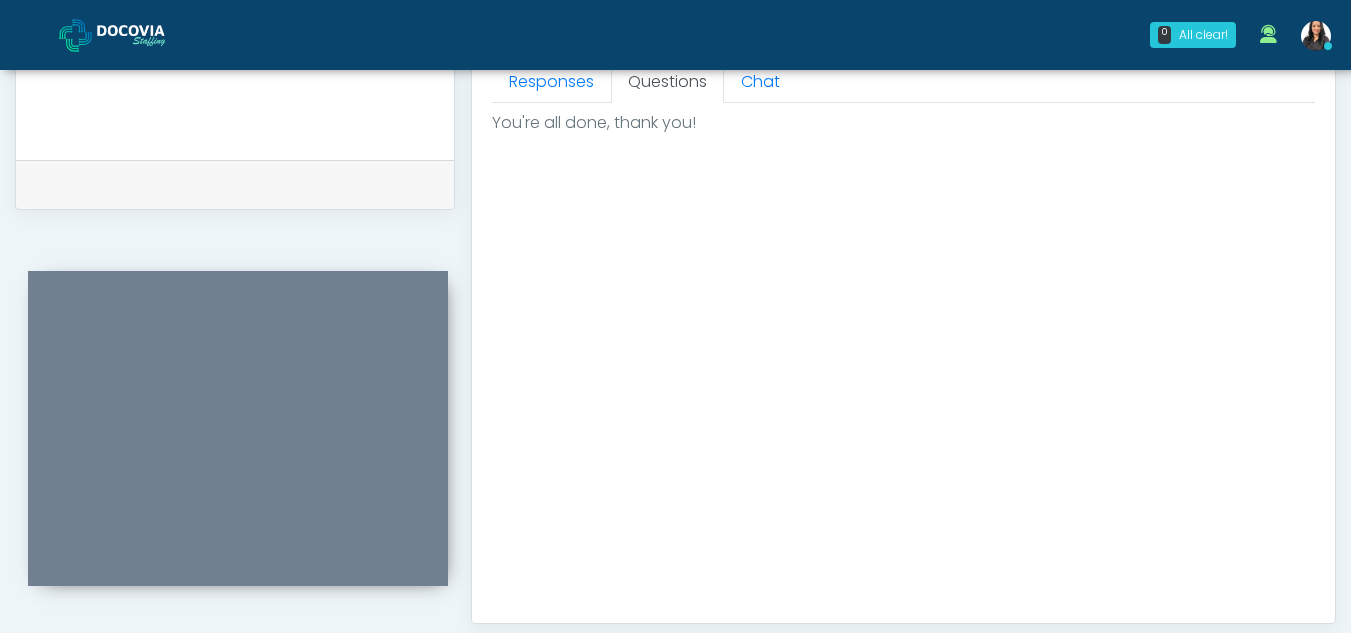 scroll, scrollTop: 1179, scrollLeft: 0, axis: vertical 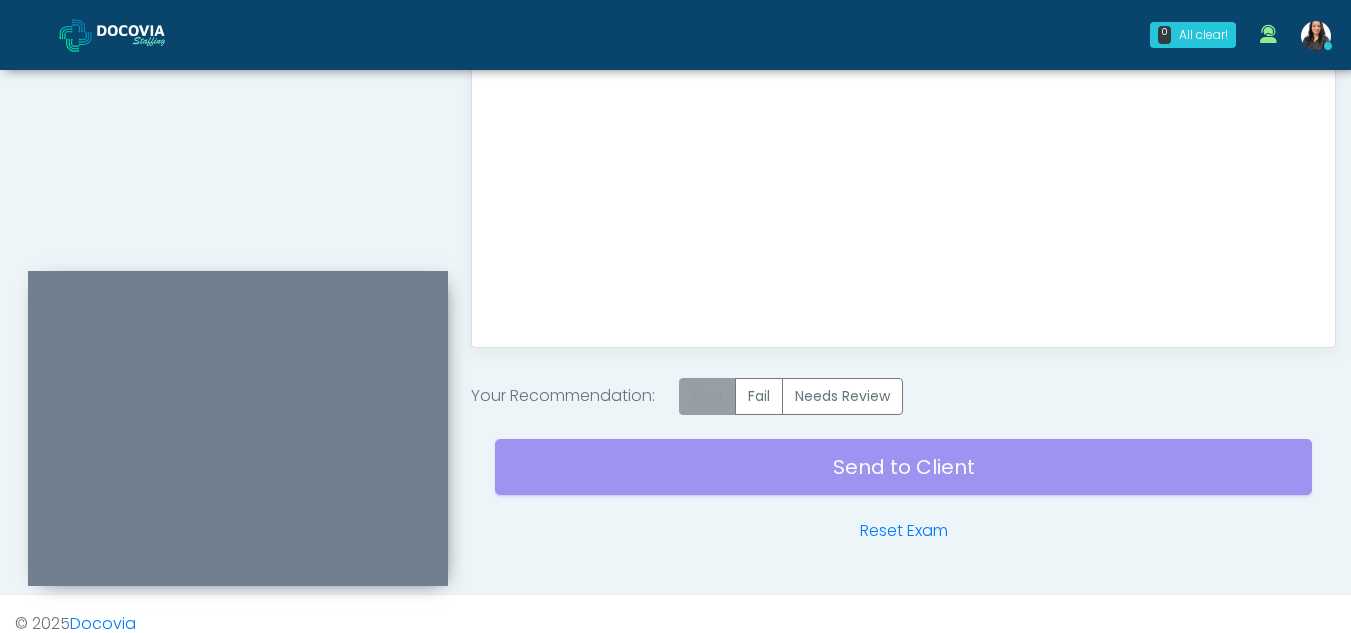 click on "Pass" at bounding box center (707, 396) 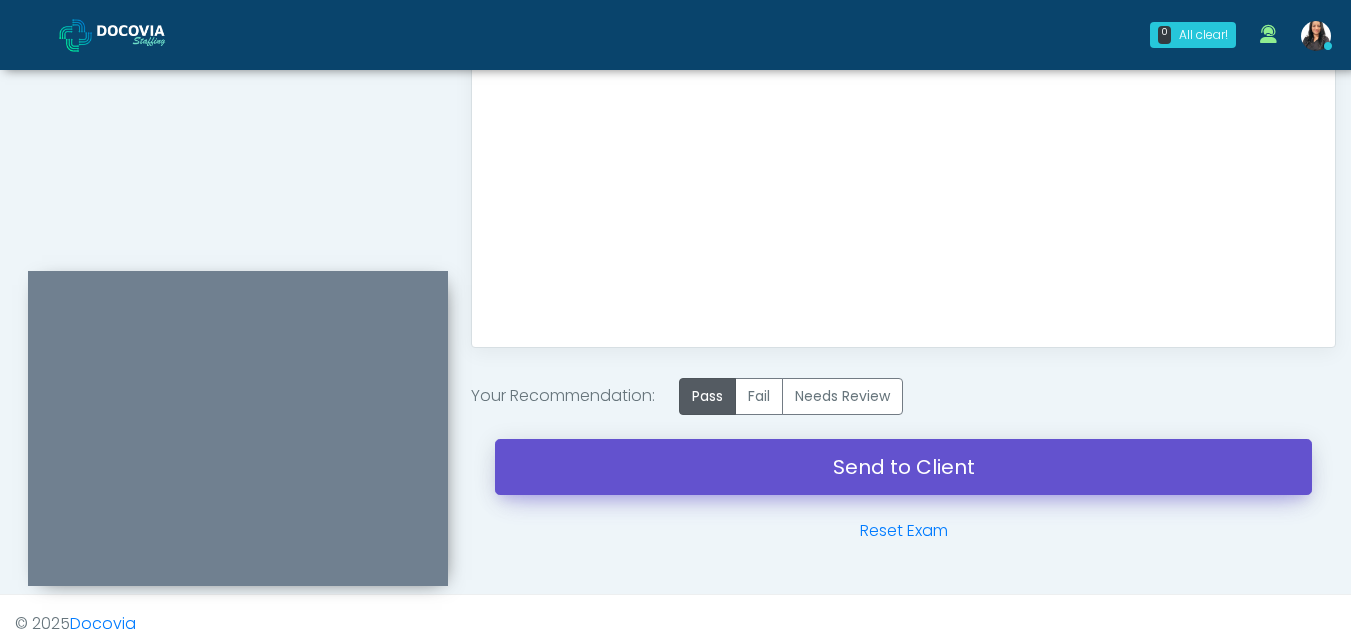 click on "Send to Client" at bounding box center [903, 467] 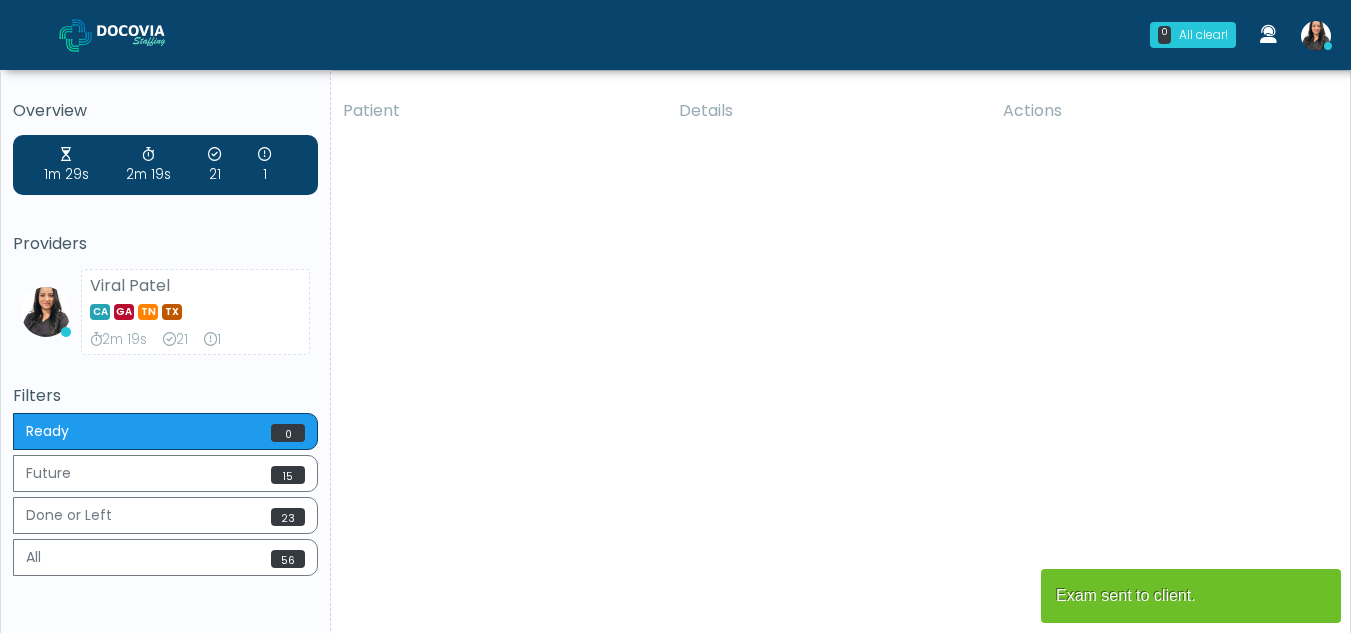 scroll, scrollTop: 0, scrollLeft: 0, axis: both 